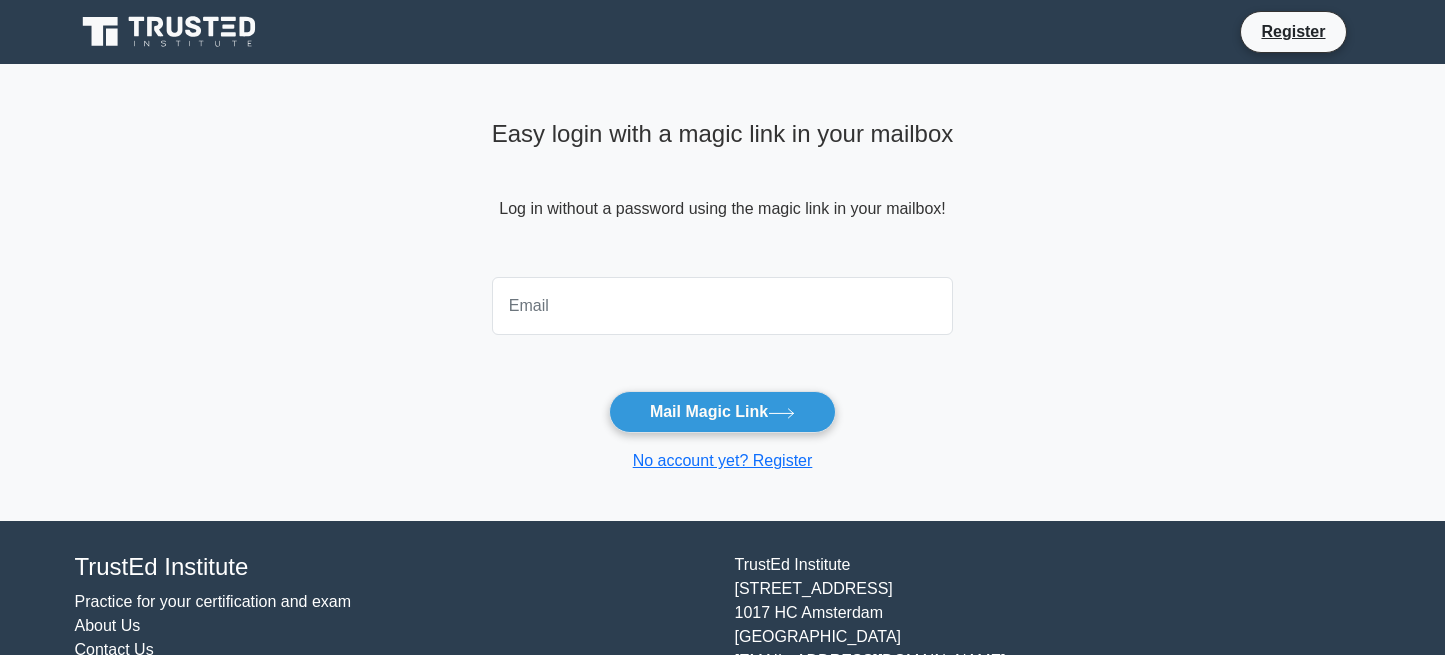 scroll, scrollTop: 0, scrollLeft: 0, axis: both 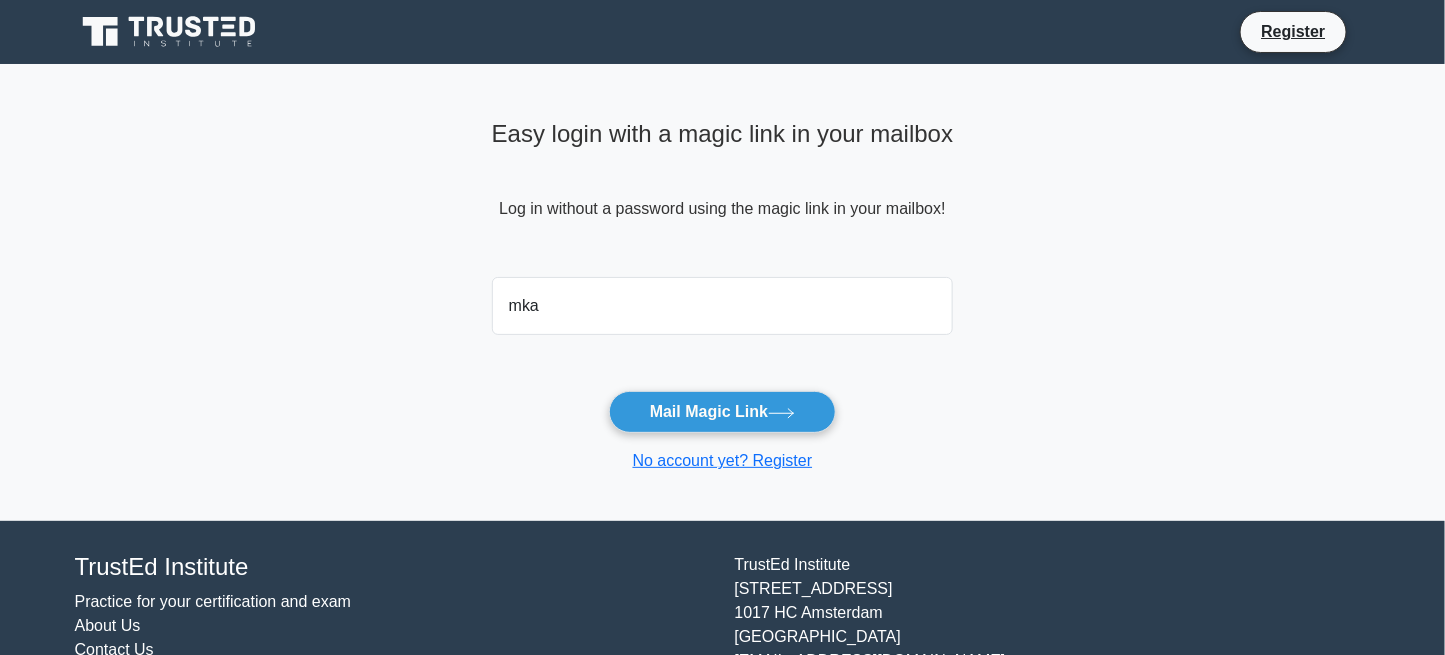 type on "mkakambi@gmail.com" 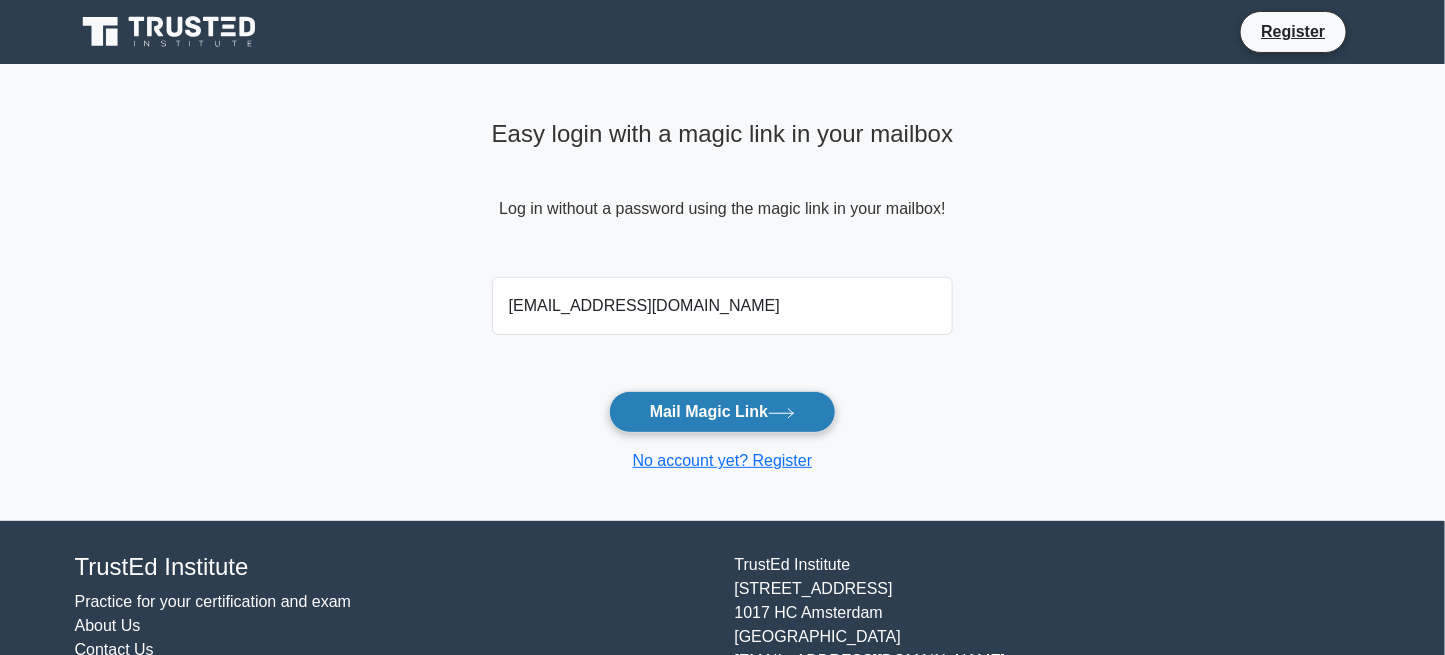 click on "Mail Magic Link" at bounding box center (722, 412) 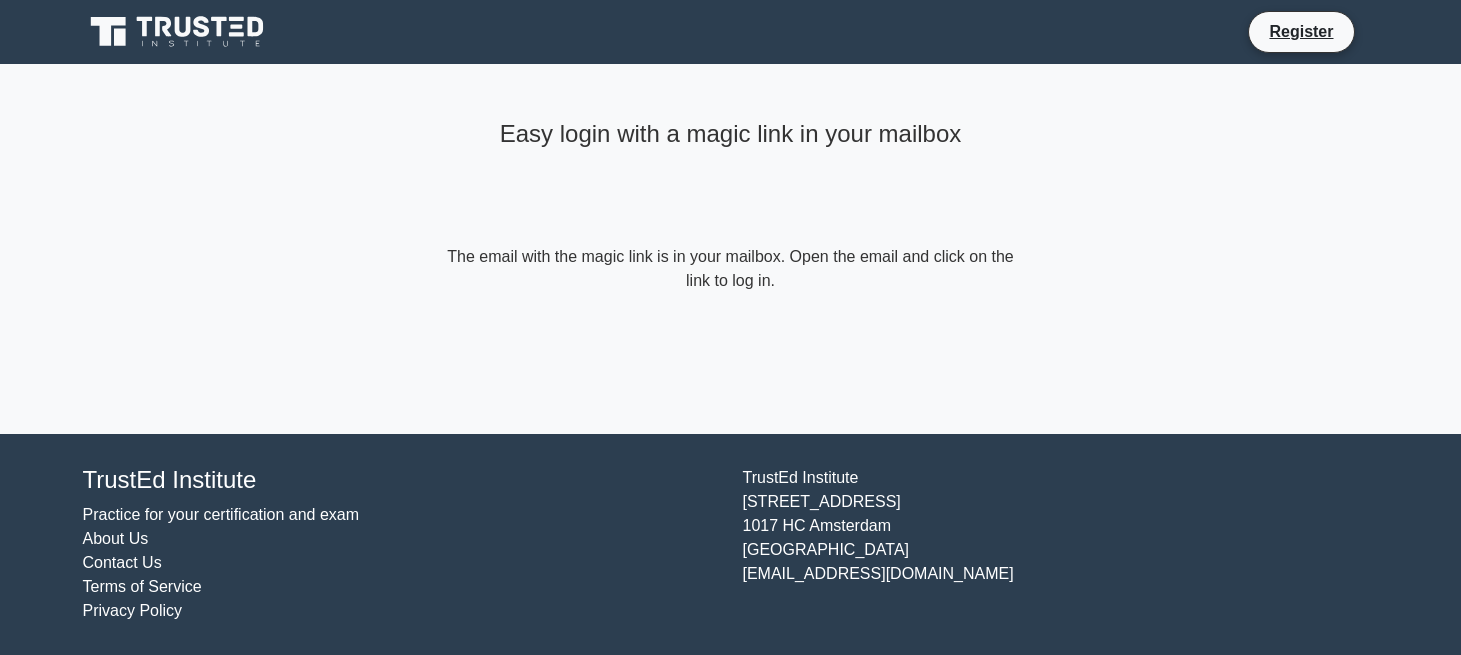 scroll, scrollTop: 0, scrollLeft: 0, axis: both 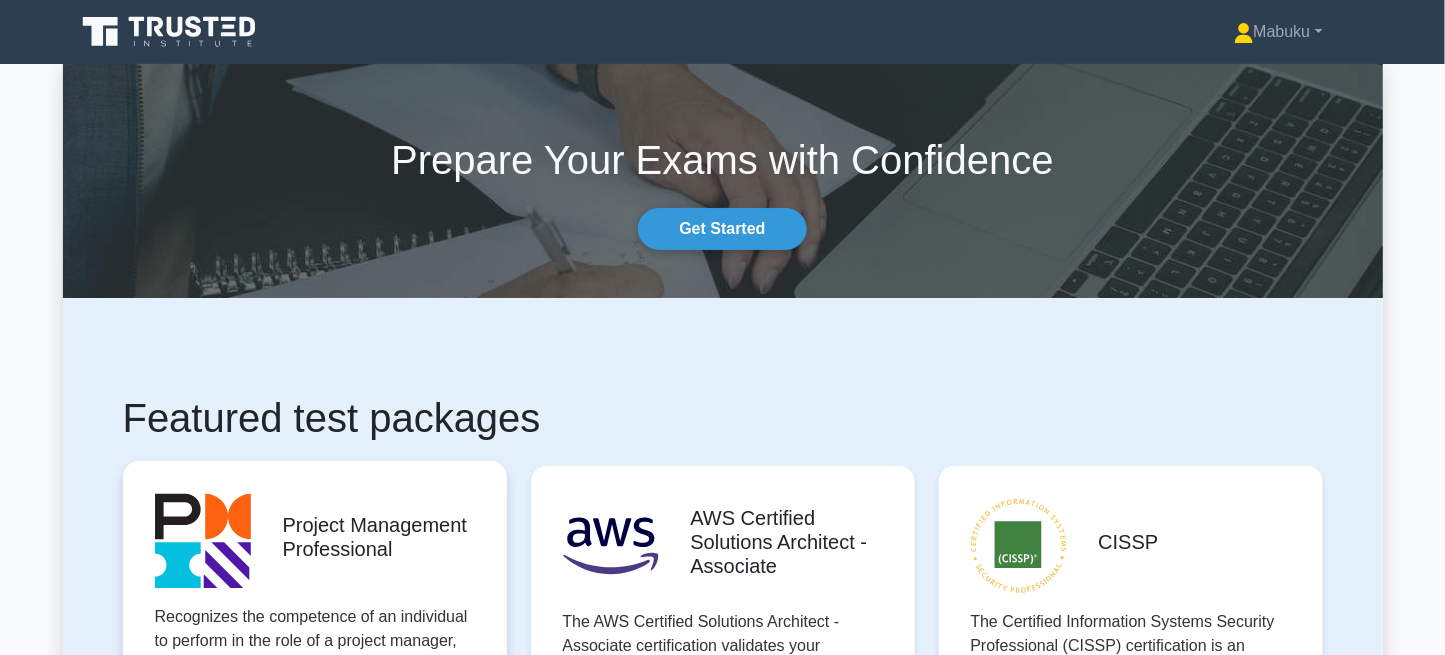 click on "Start practicing" at bounding box center (314, 762) 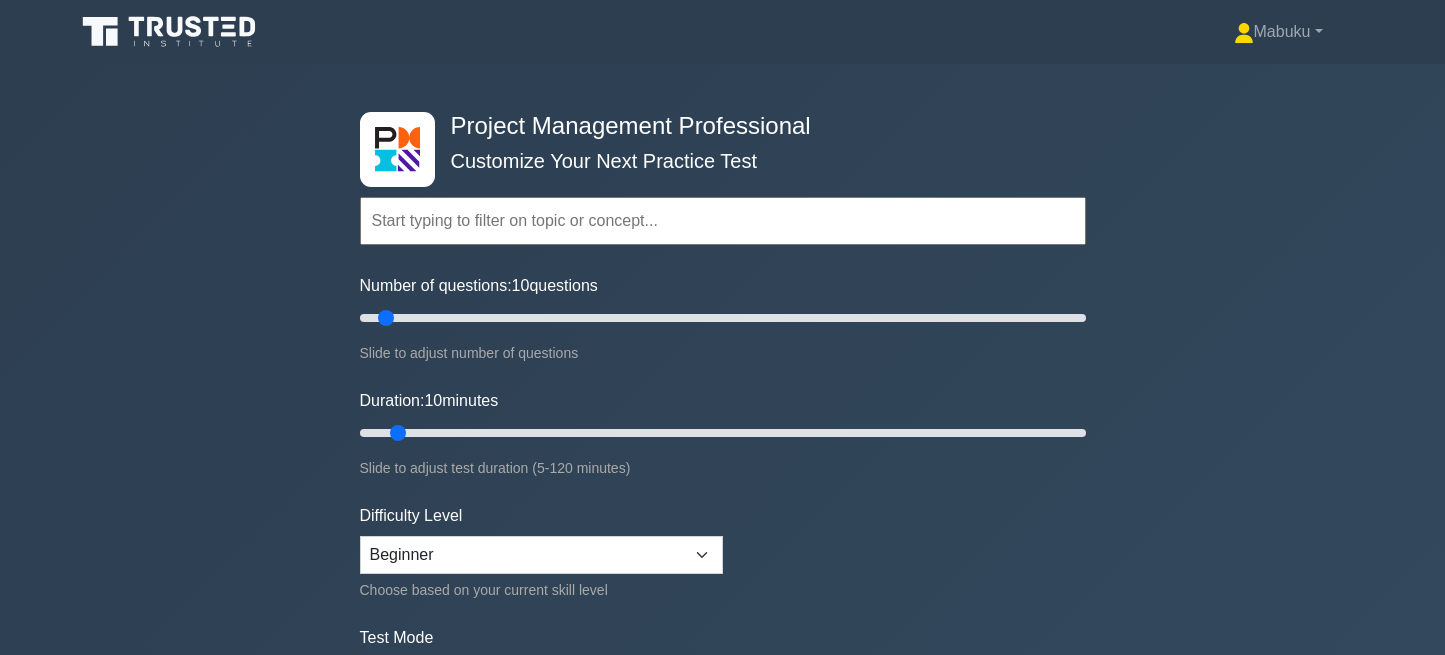 scroll, scrollTop: 0, scrollLeft: 0, axis: both 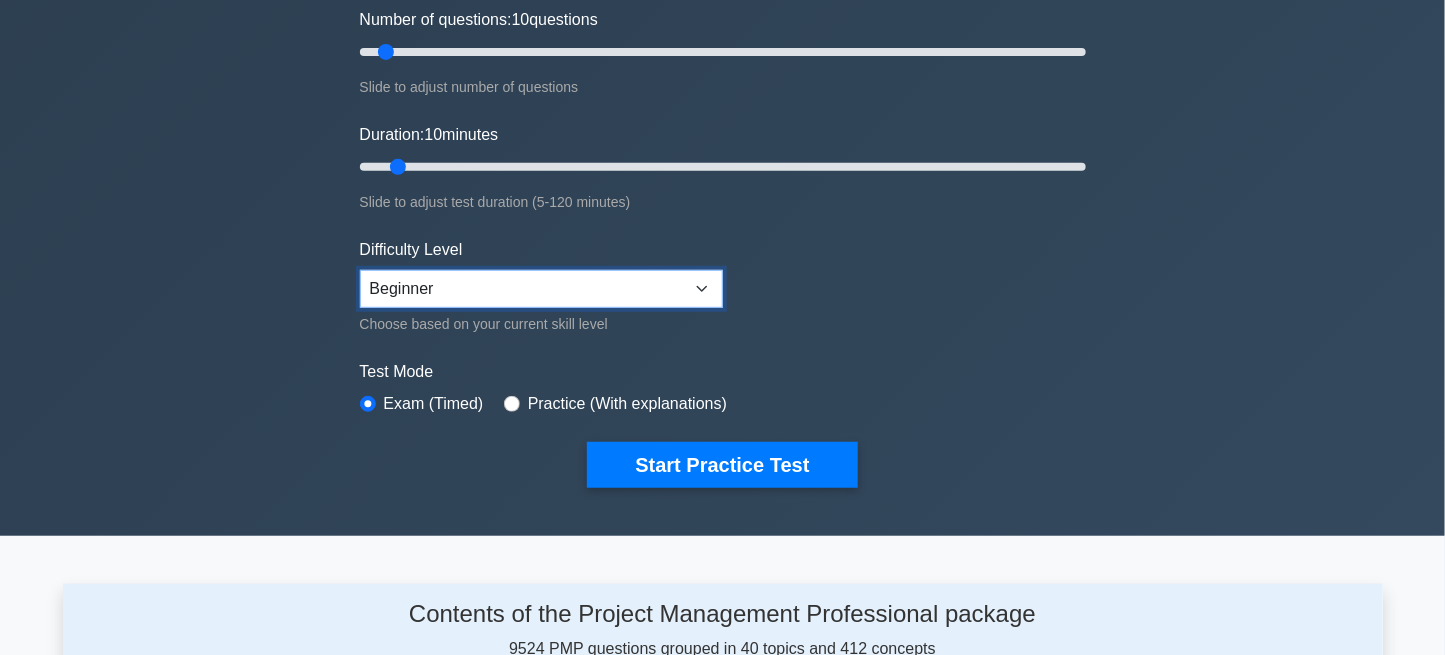 click on "Beginner
Intermediate
Expert" at bounding box center (541, 289) 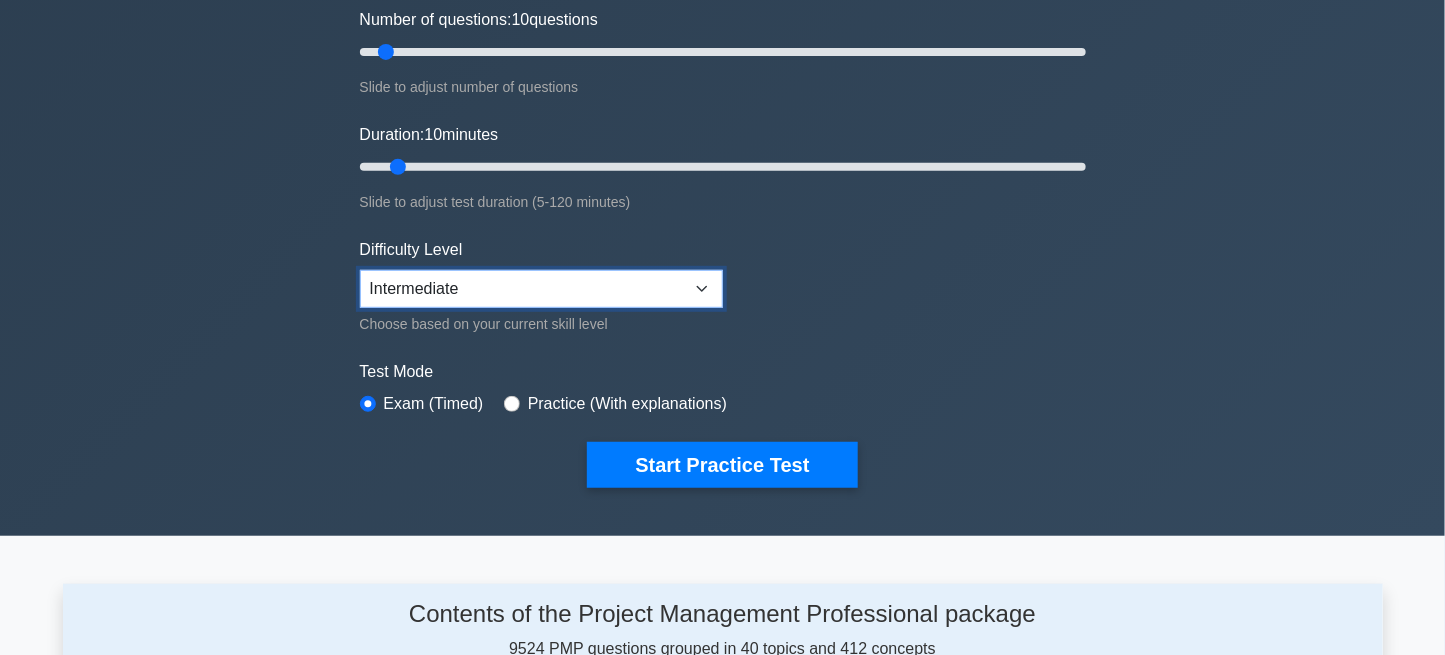 click on "Beginner
Intermediate
Expert" at bounding box center [541, 289] 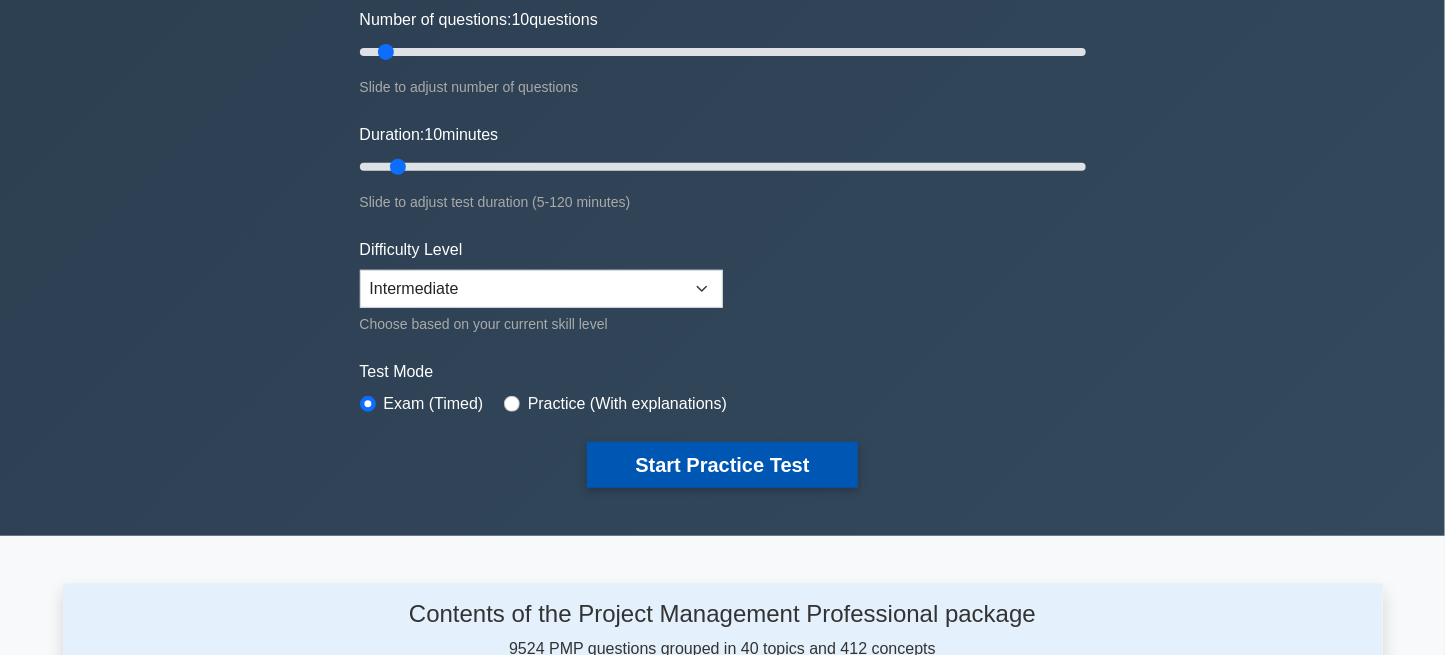 click on "Start Practice Test" at bounding box center [722, 465] 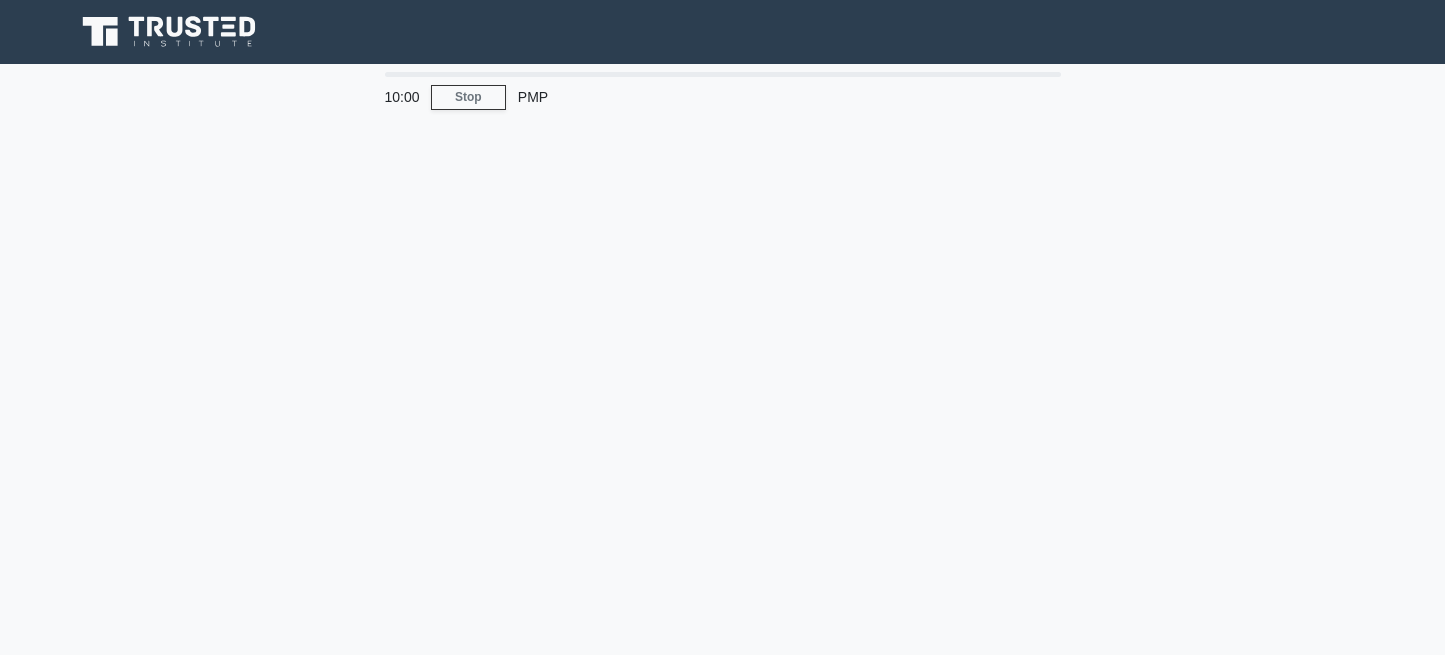 scroll, scrollTop: 0, scrollLeft: 0, axis: both 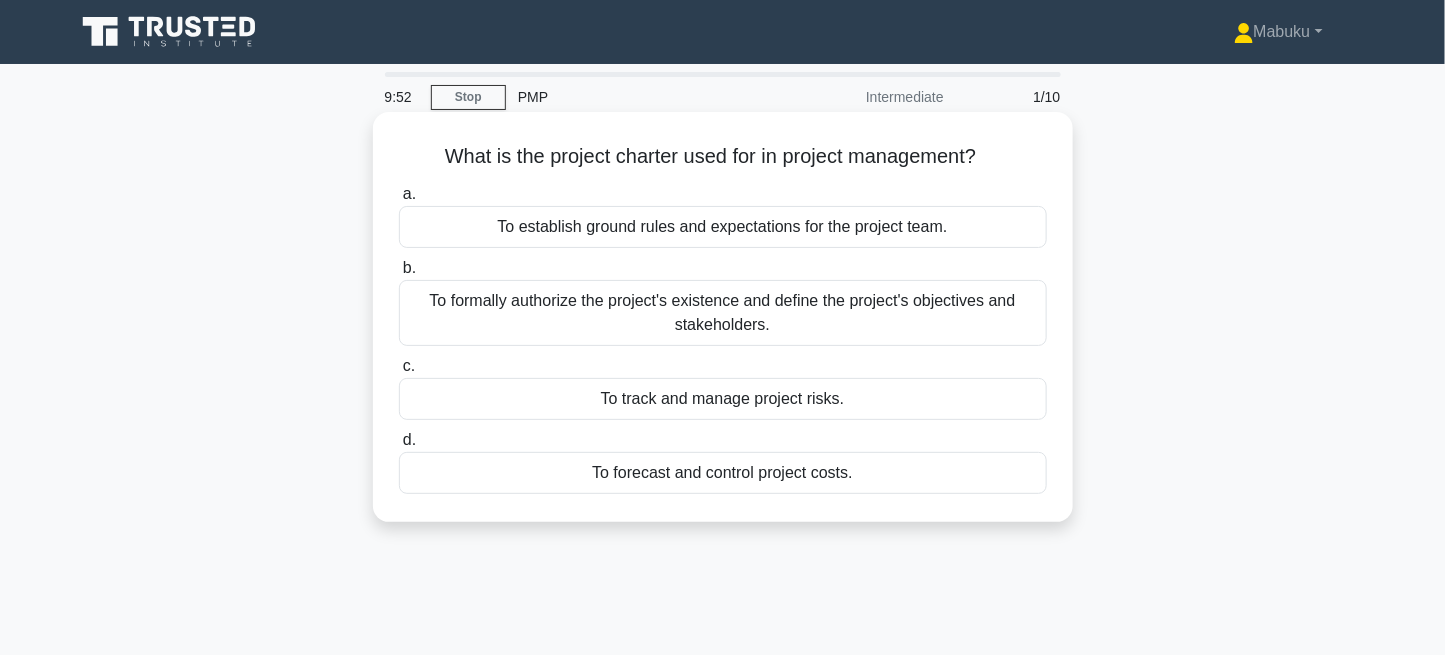 click on "To formally authorize the project's existence and define the project's objectives and stakeholders." at bounding box center [723, 313] 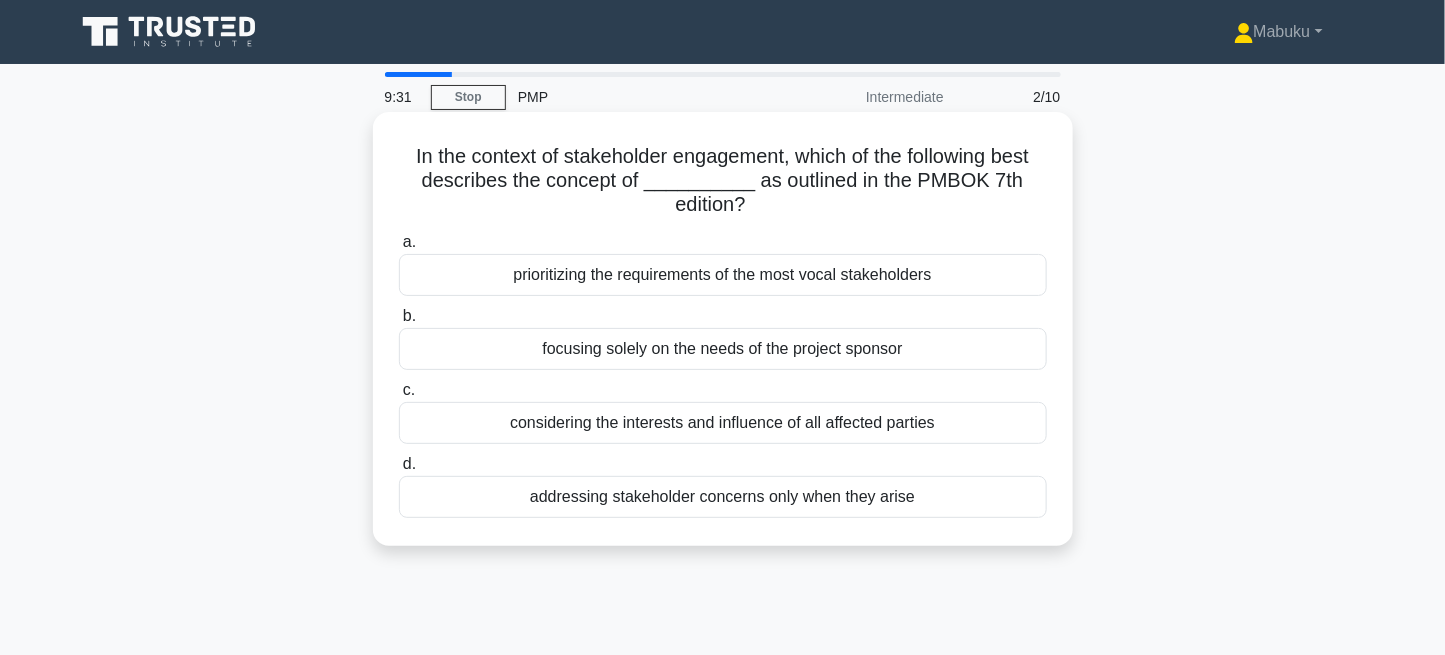 click on "considering the interests and influence of all affected parties" at bounding box center (723, 423) 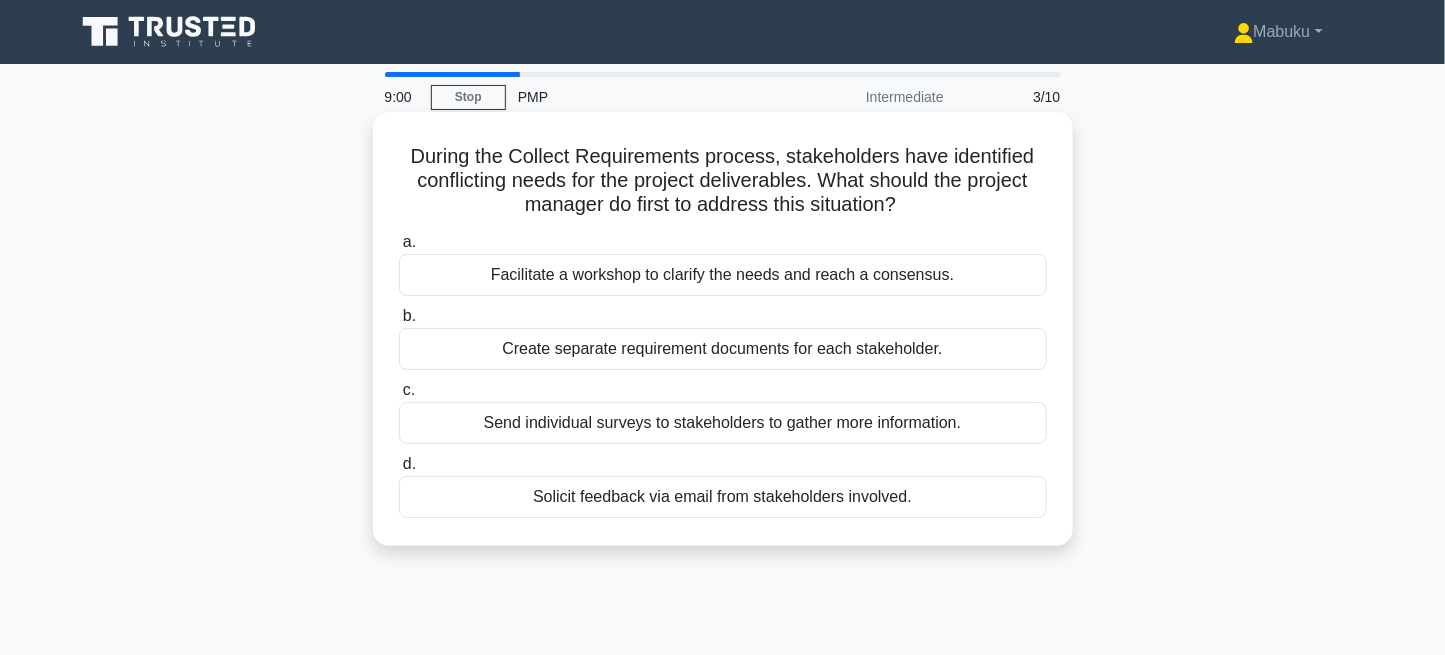 click on "Facilitate a workshop to clarify the needs and reach a consensus." at bounding box center (723, 275) 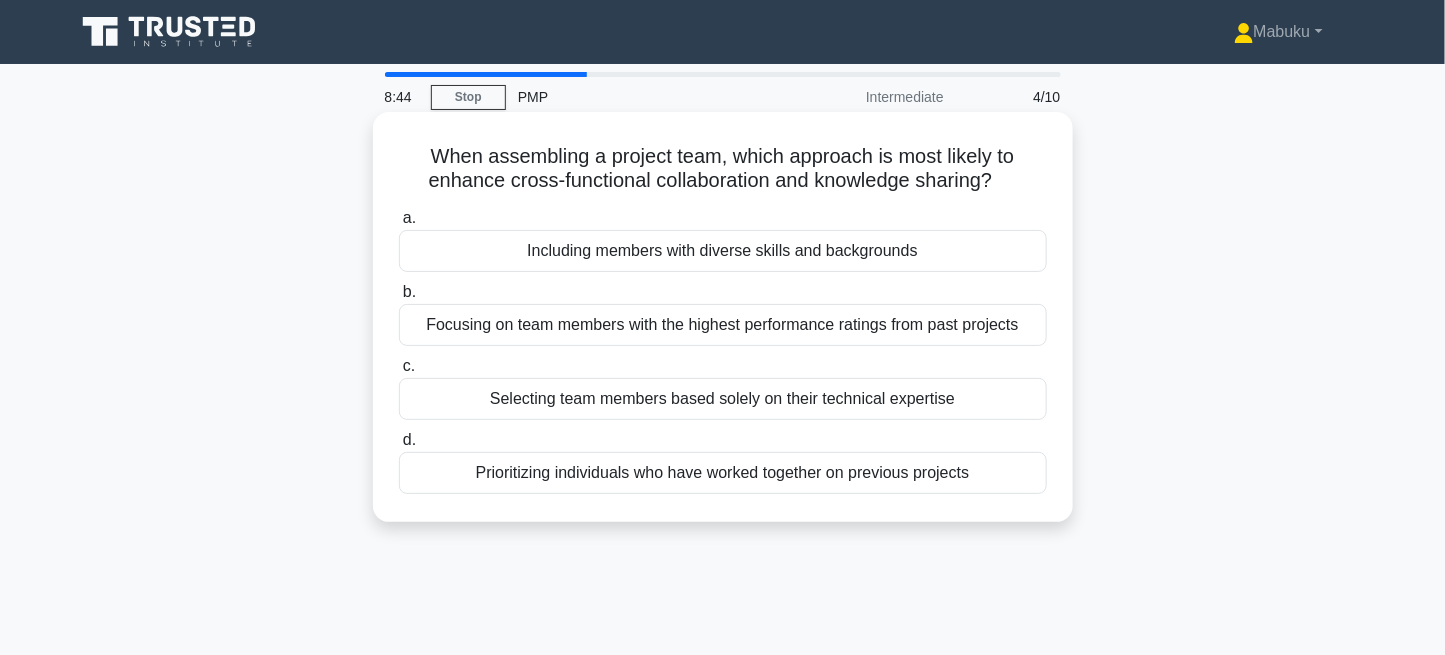 click on "Including members with diverse skills and backgrounds" at bounding box center (723, 251) 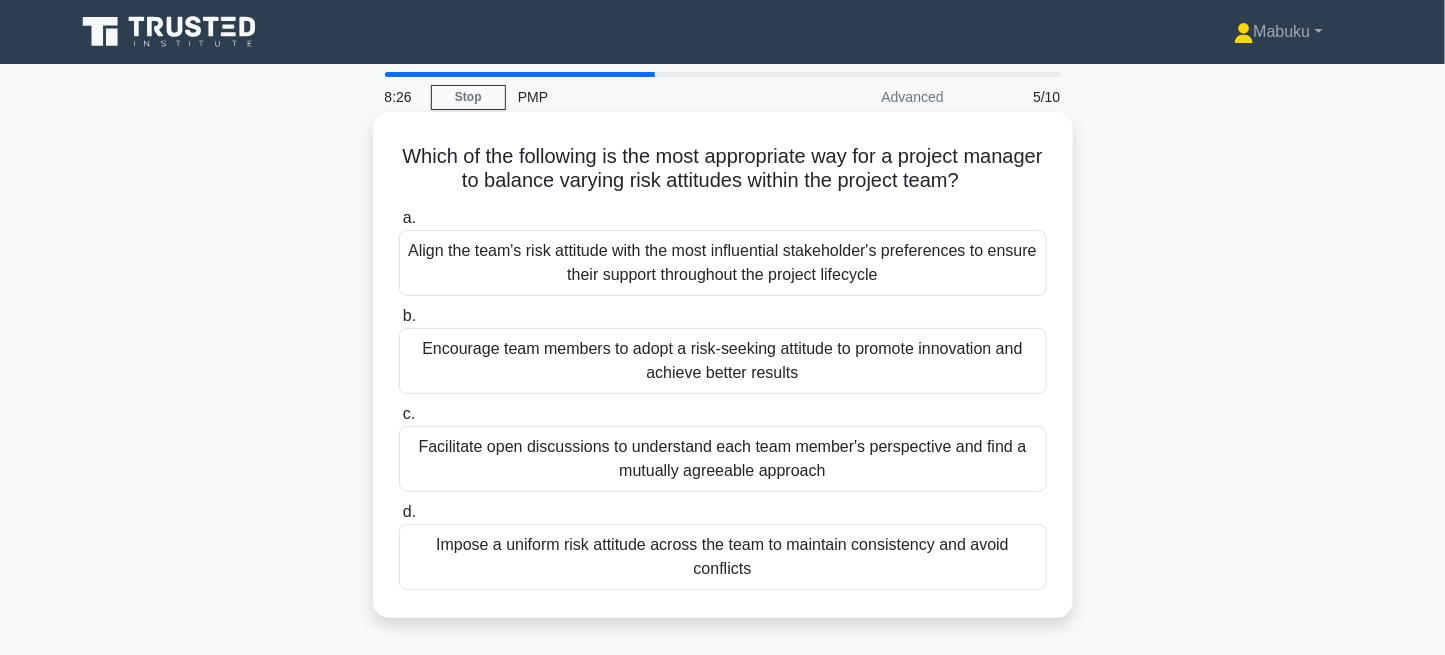 click on "Facilitate open discussions to understand each team member's perspective and find a mutually agreeable approach" at bounding box center [723, 459] 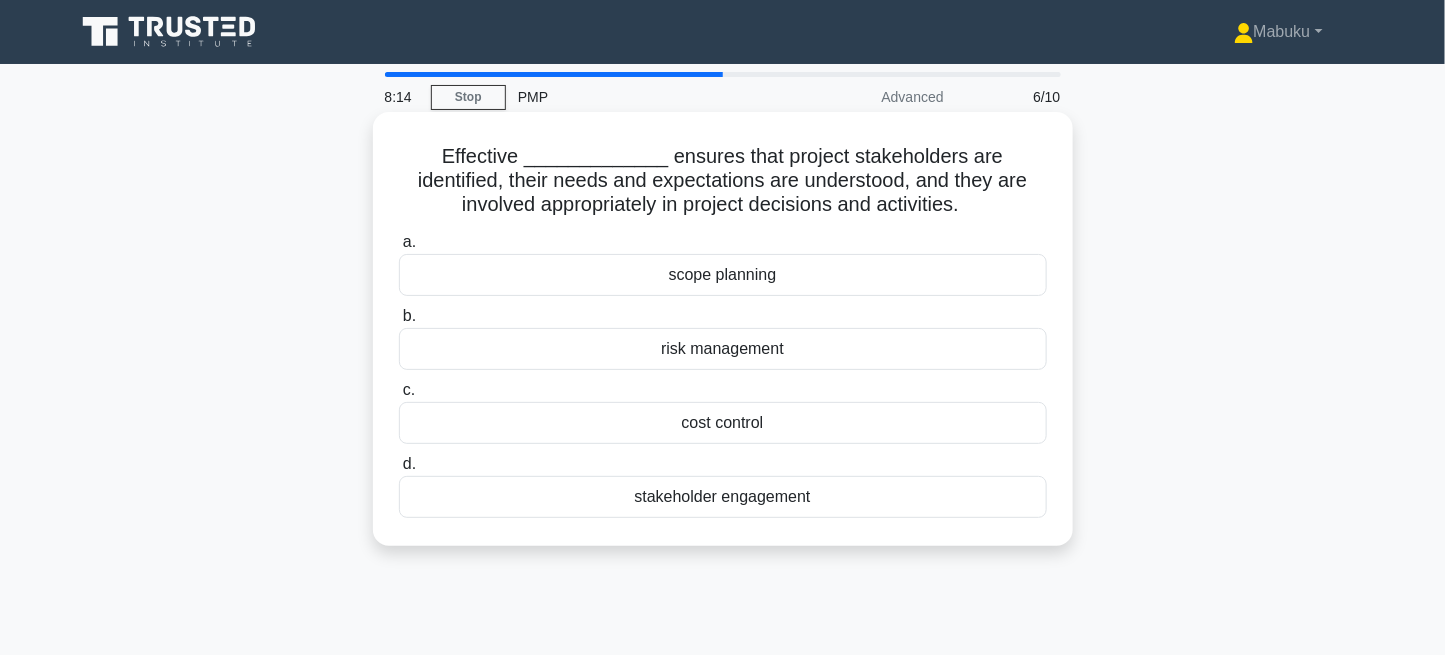 click on "stakeholder engagement" at bounding box center (723, 497) 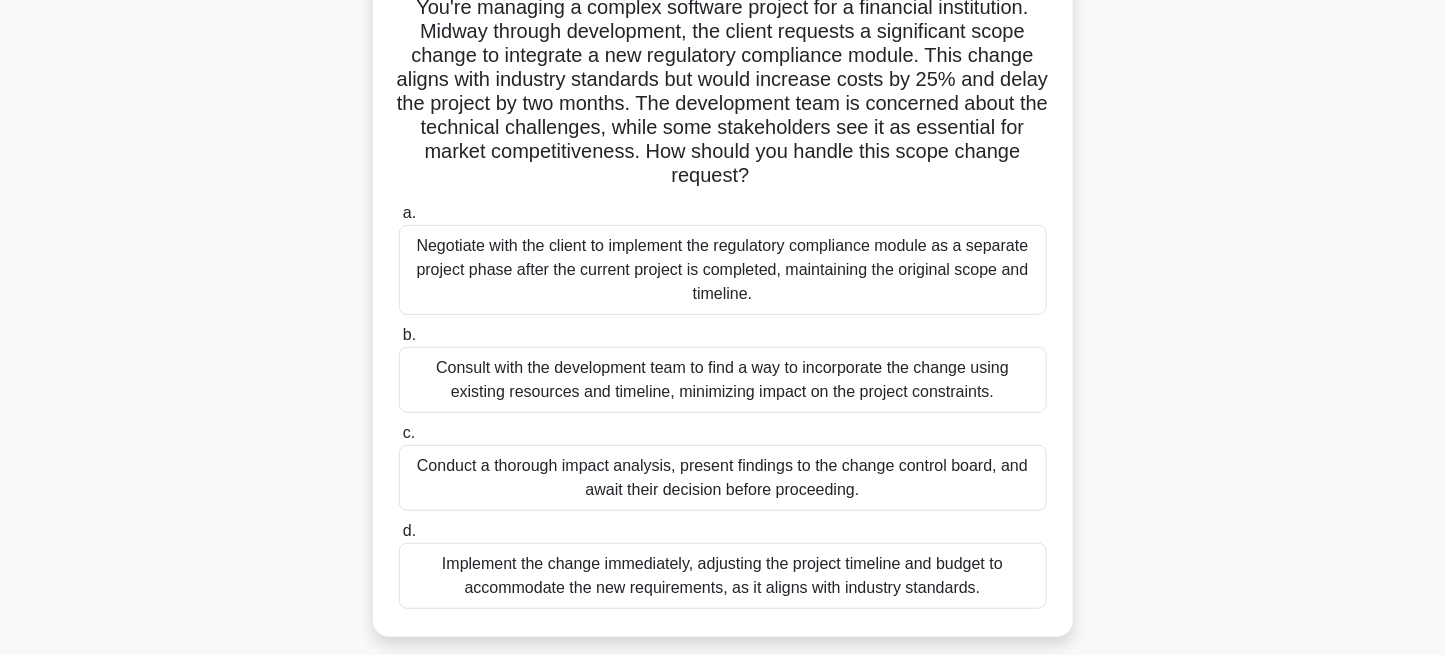 scroll, scrollTop: 173, scrollLeft: 0, axis: vertical 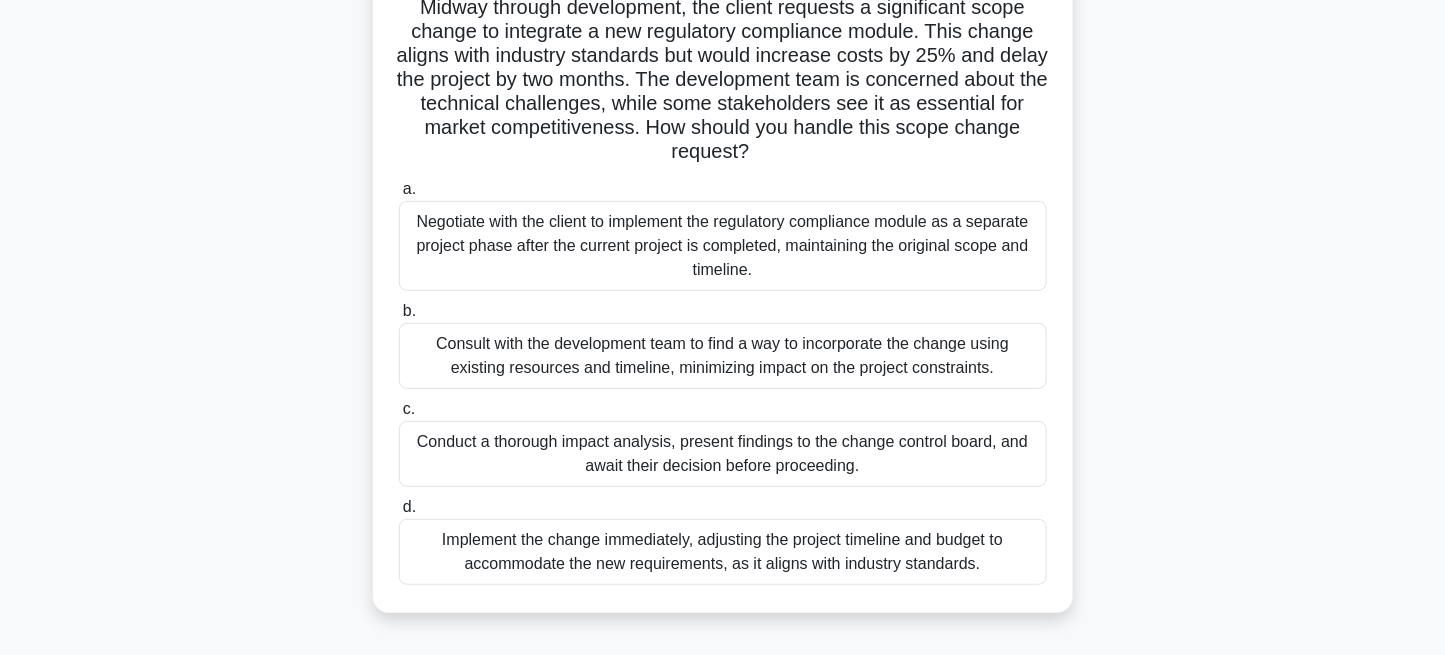 click on "Conduct a thorough impact analysis, present findings to the change control board, and await their decision before proceeding." at bounding box center [723, 454] 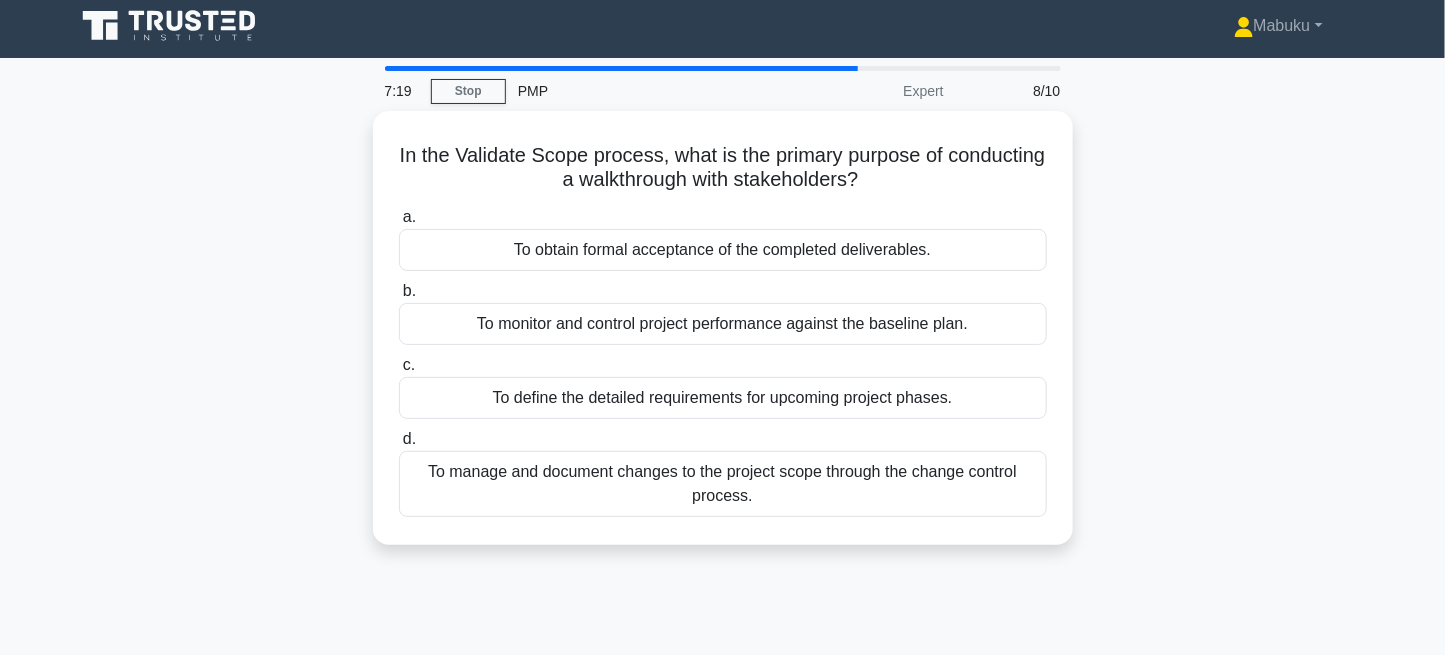 scroll, scrollTop: 0, scrollLeft: 0, axis: both 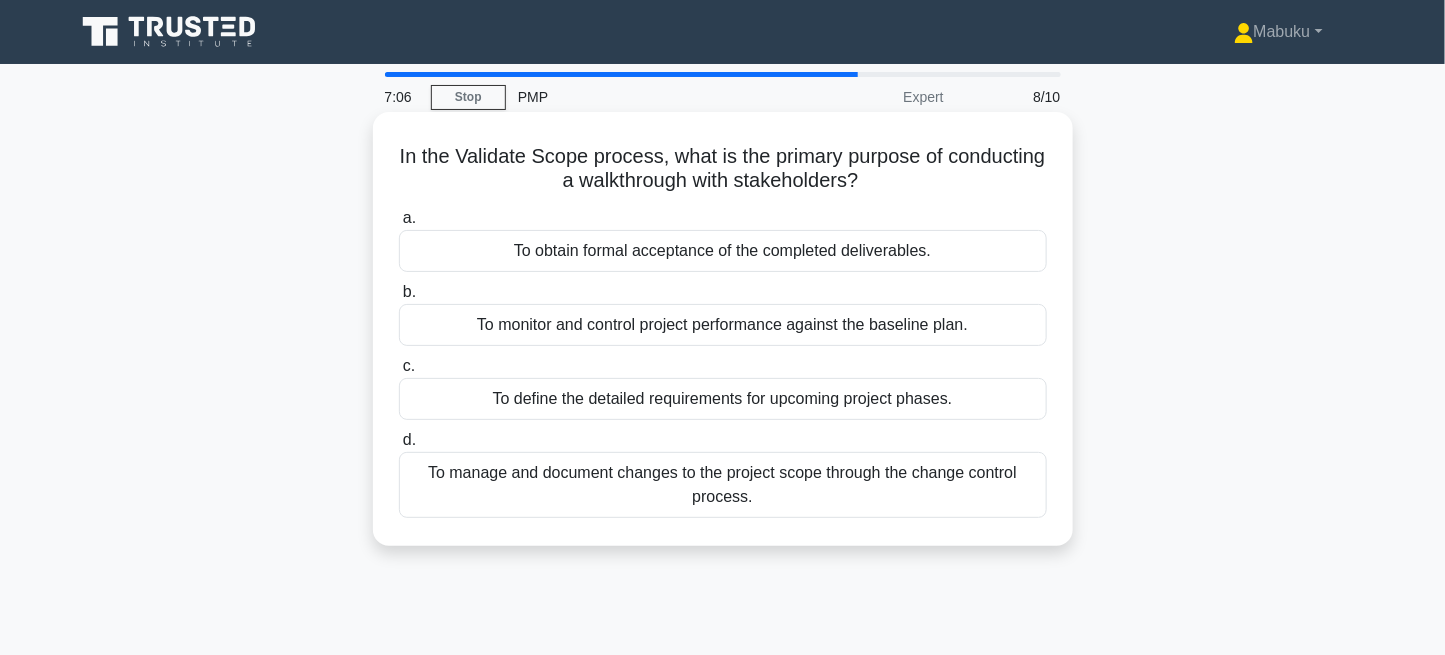 click on "To obtain formal acceptance of the completed deliverables." at bounding box center (723, 251) 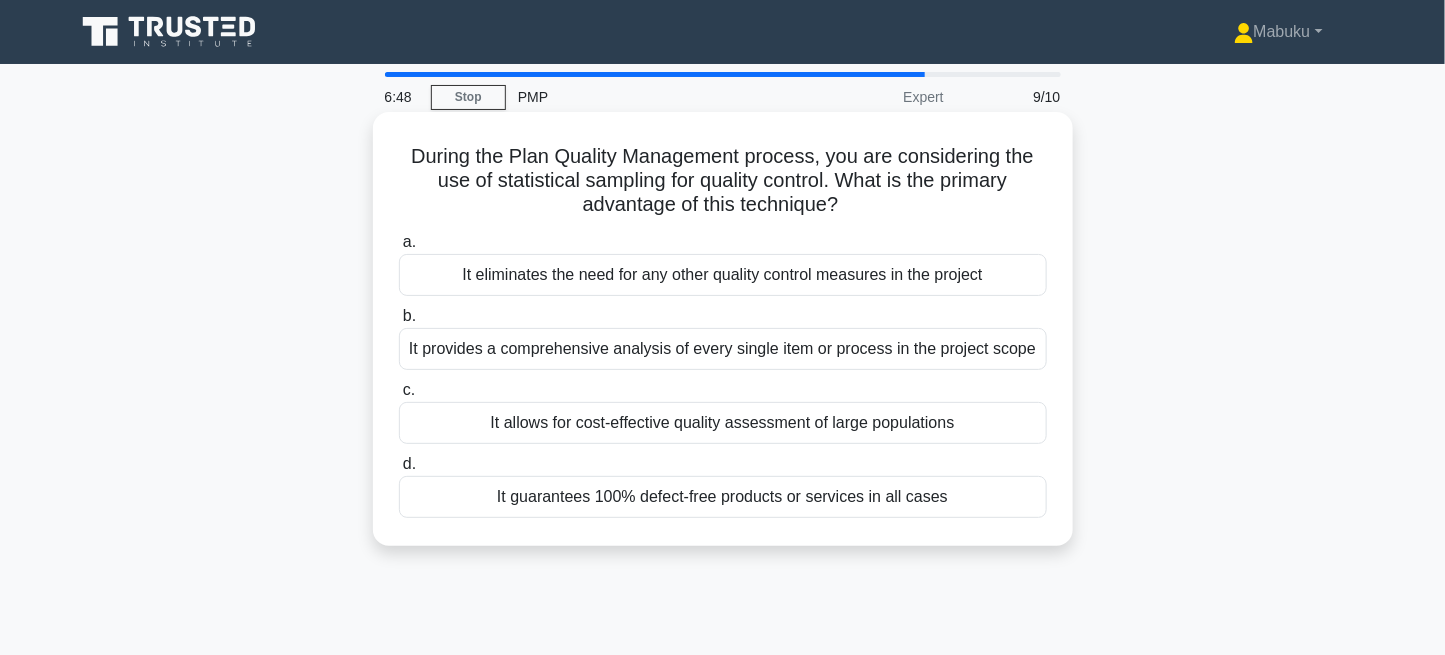 click on "It allows for cost-effective quality assessment of large populations" at bounding box center (723, 423) 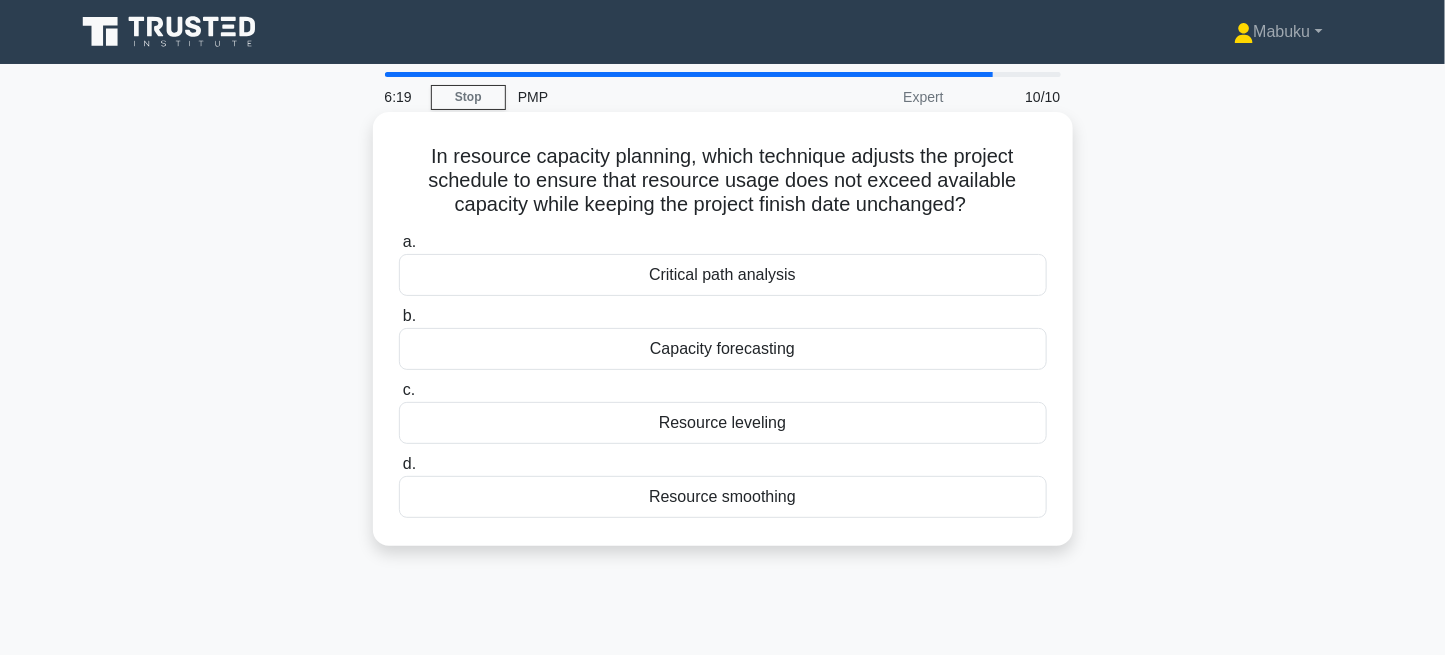 click on "Resource leveling" at bounding box center (723, 423) 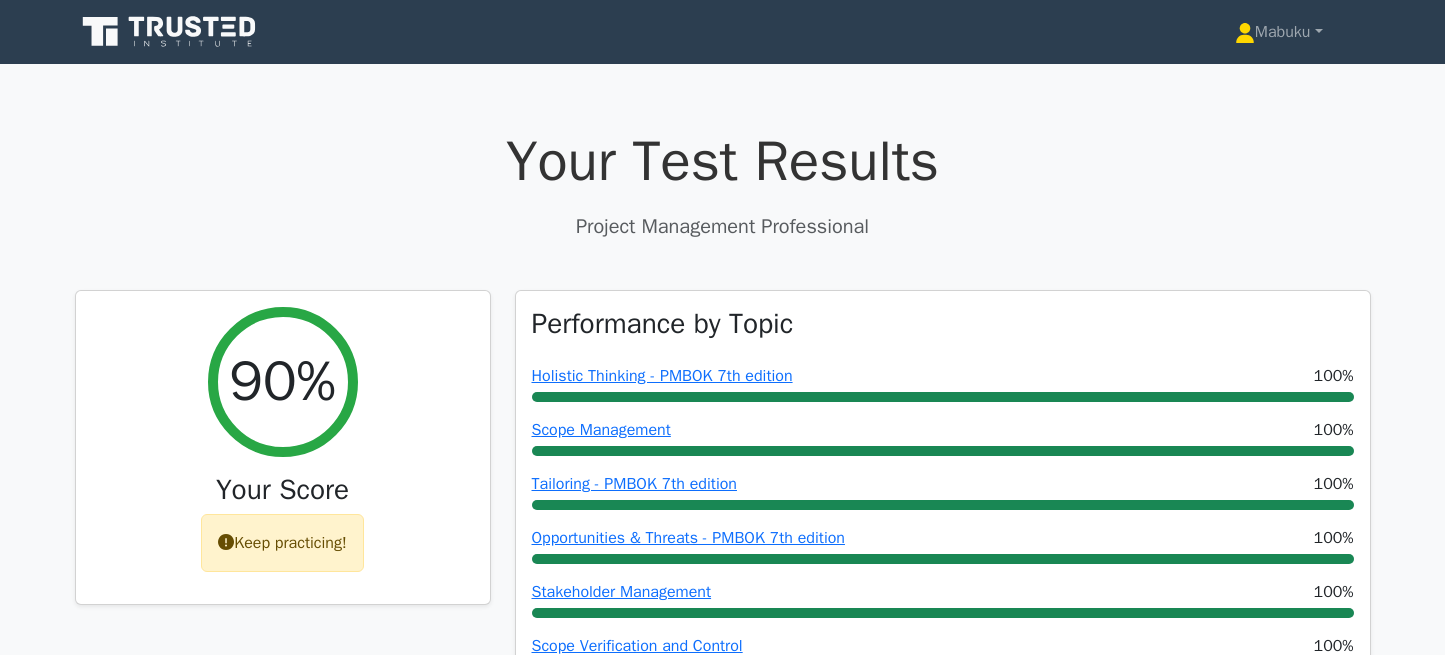 scroll, scrollTop: 0, scrollLeft: 0, axis: both 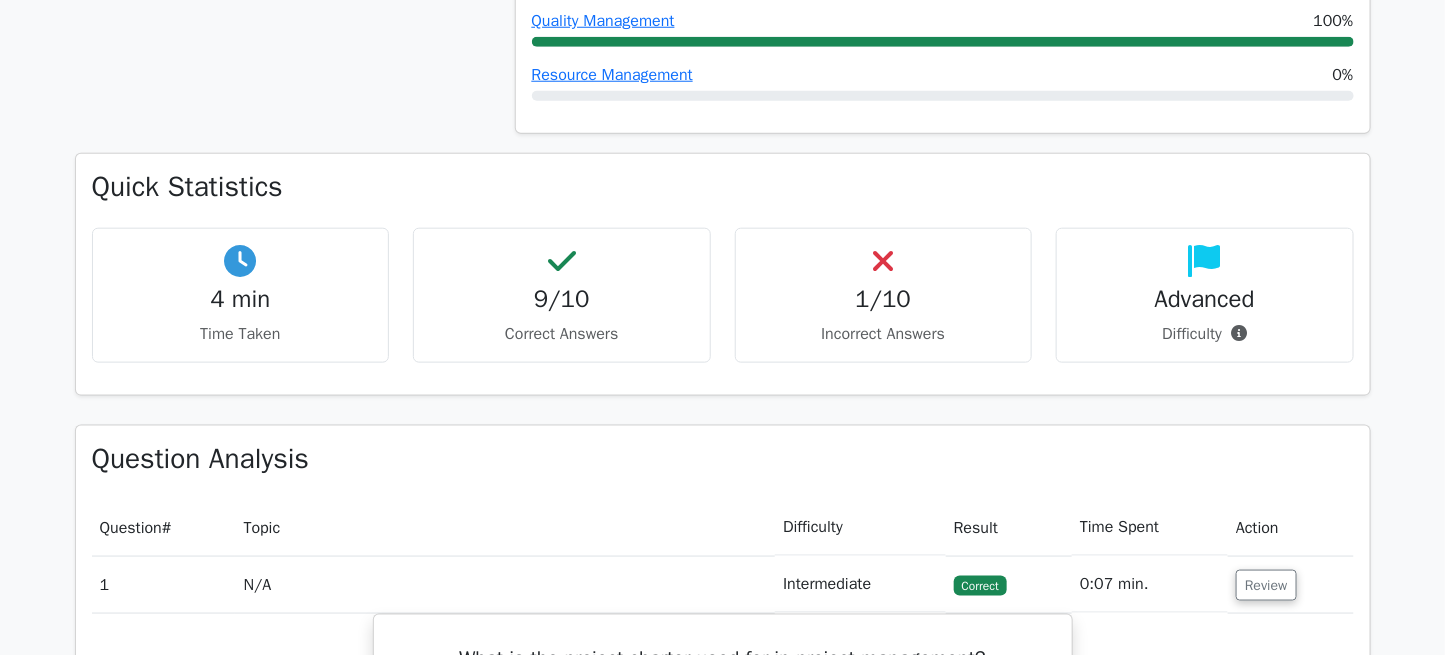 click on "1/10" at bounding box center (884, 299) 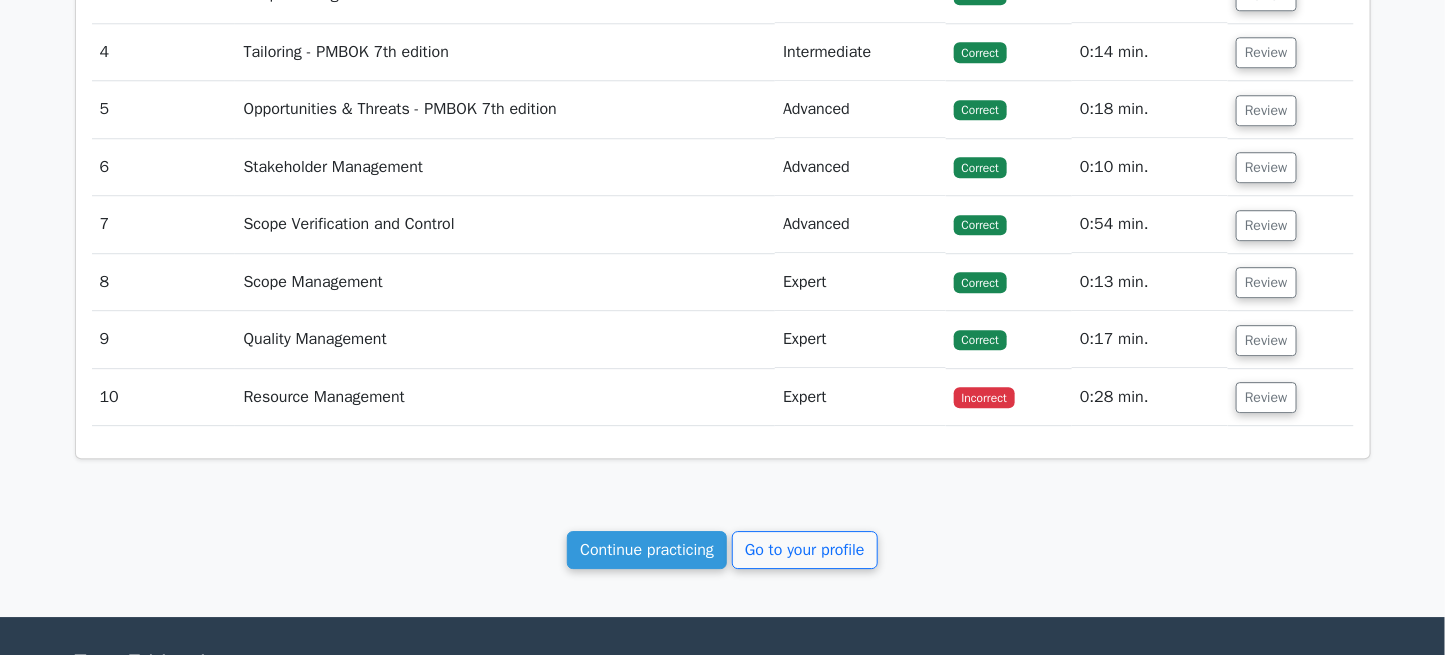 scroll, scrollTop: 2039, scrollLeft: 0, axis: vertical 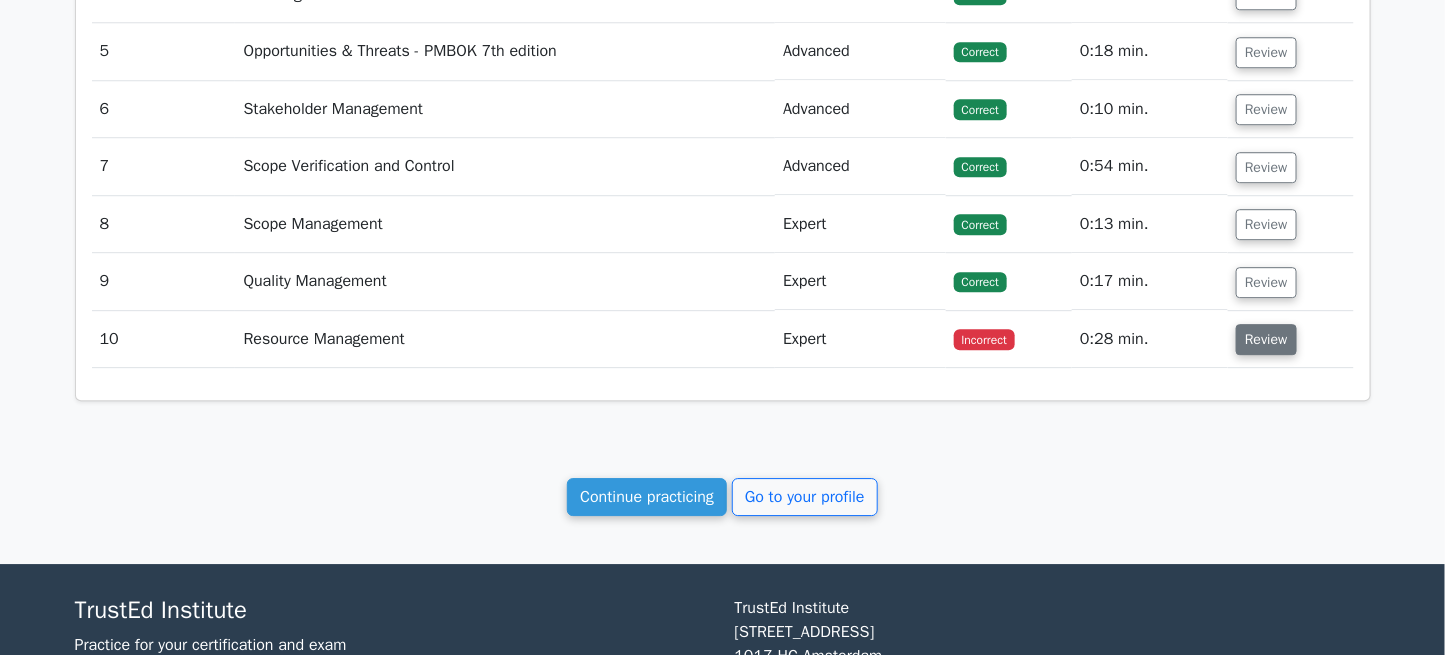 click on "Review" at bounding box center [1266, 339] 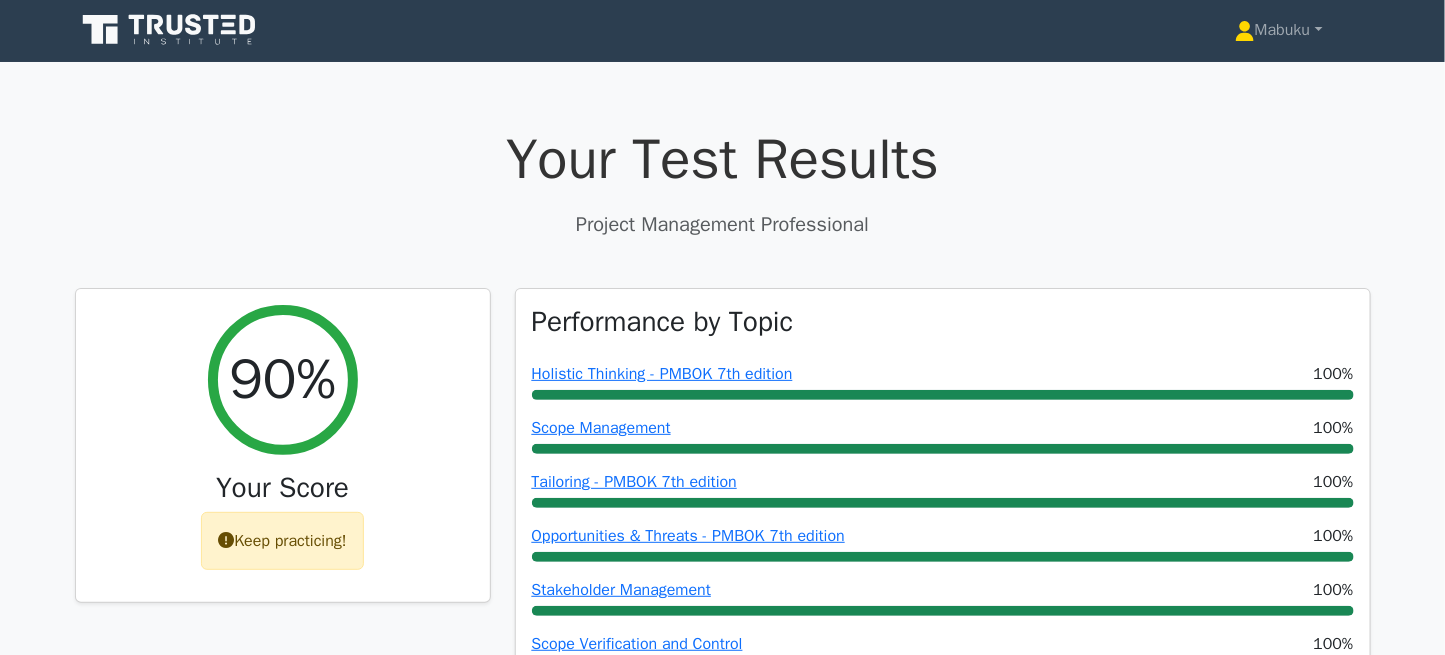 scroll, scrollTop: 0, scrollLeft: 0, axis: both 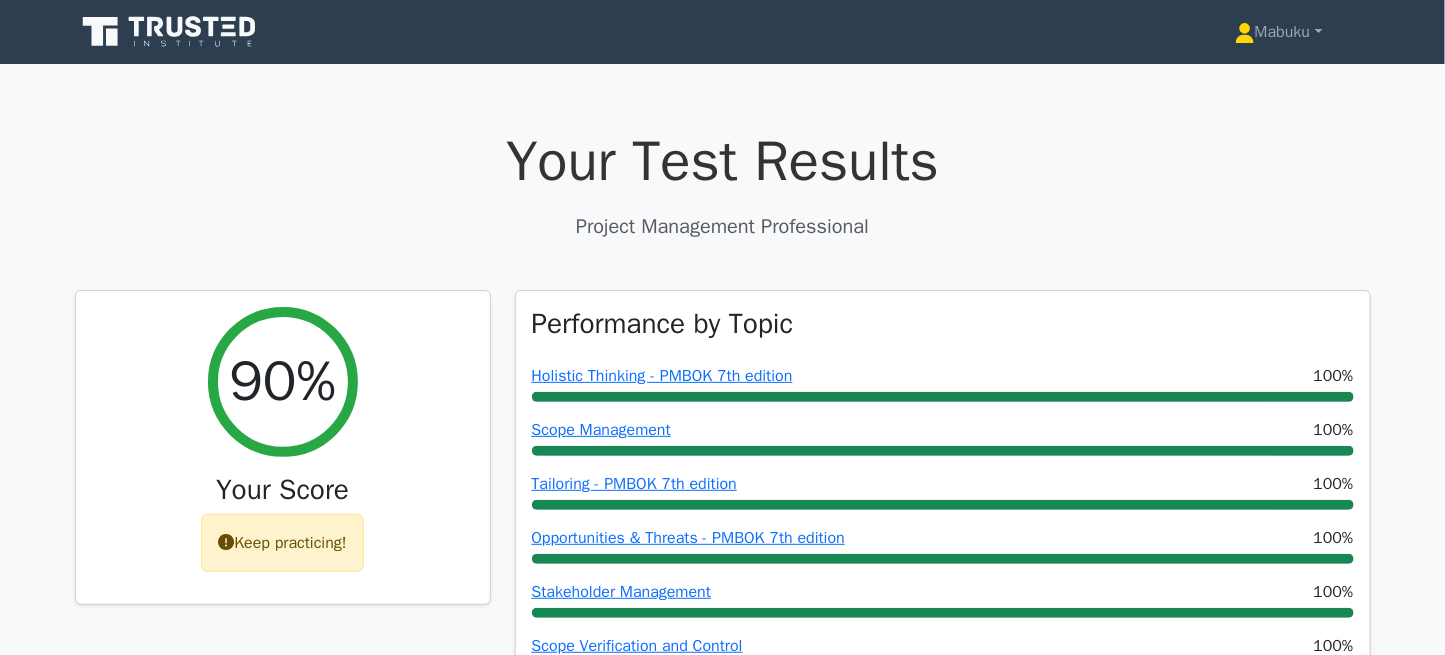 click on "Project Management Professional" at bounding box center (723, 227) 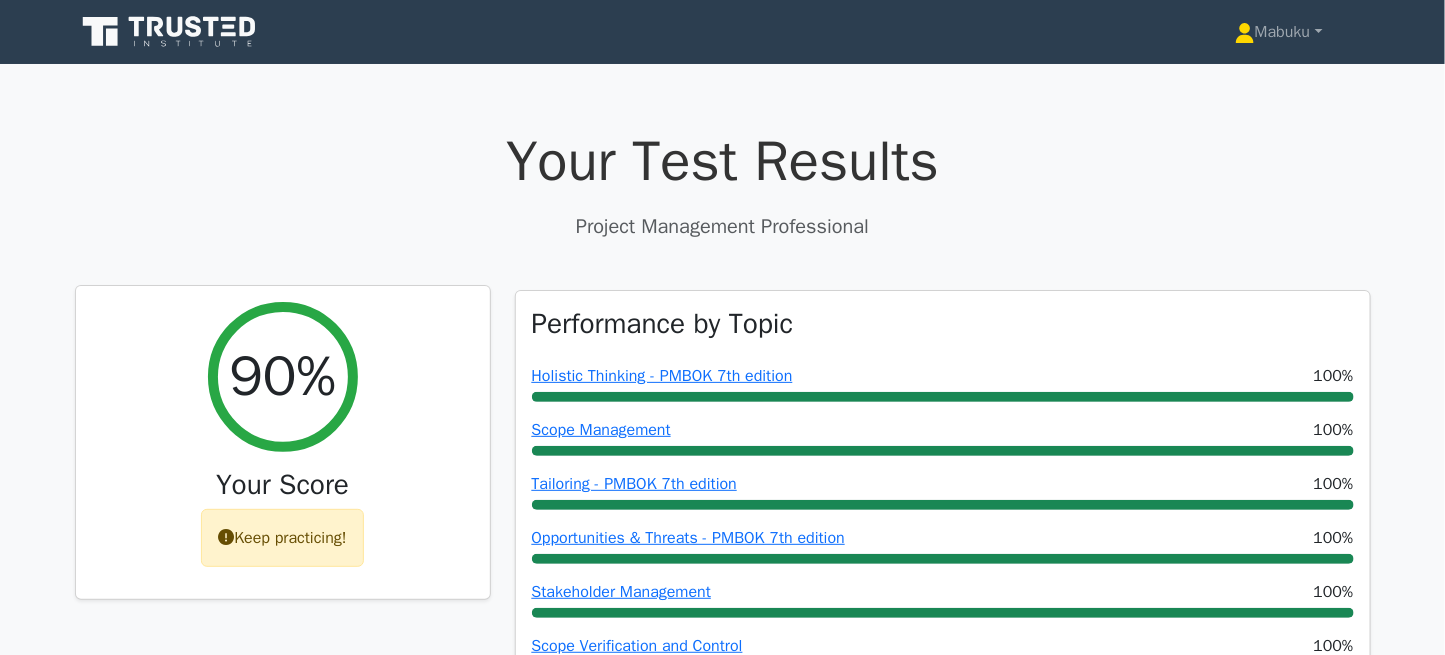 click on "90%" at bounding box center [282, 376] 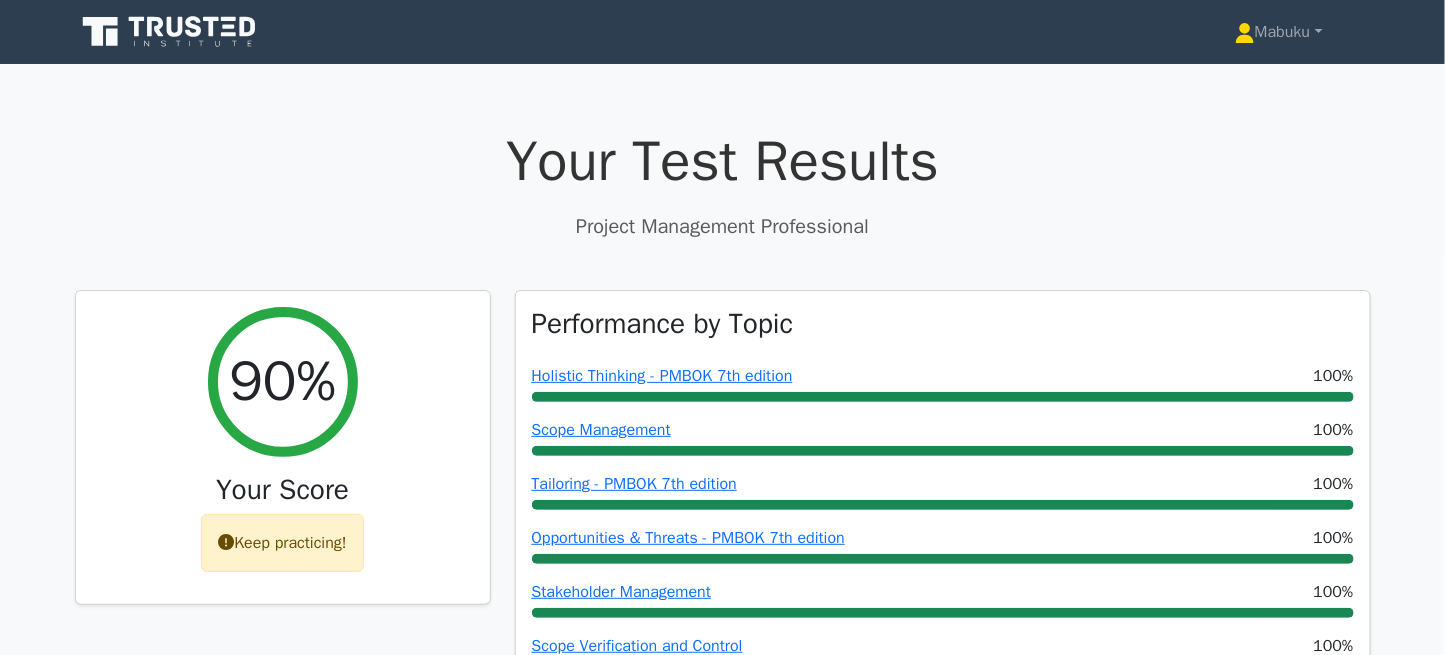 click 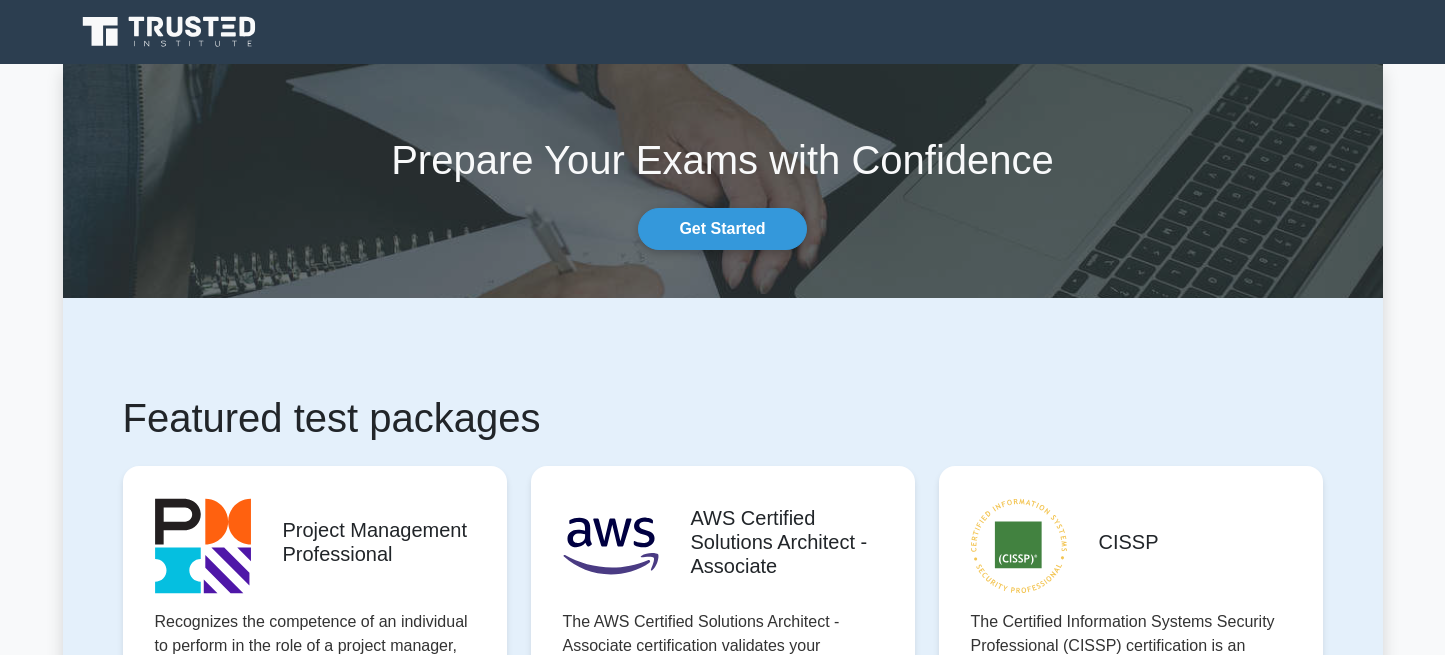 scroll, scrollTop: 0, scrollLeft: 0, axis: both 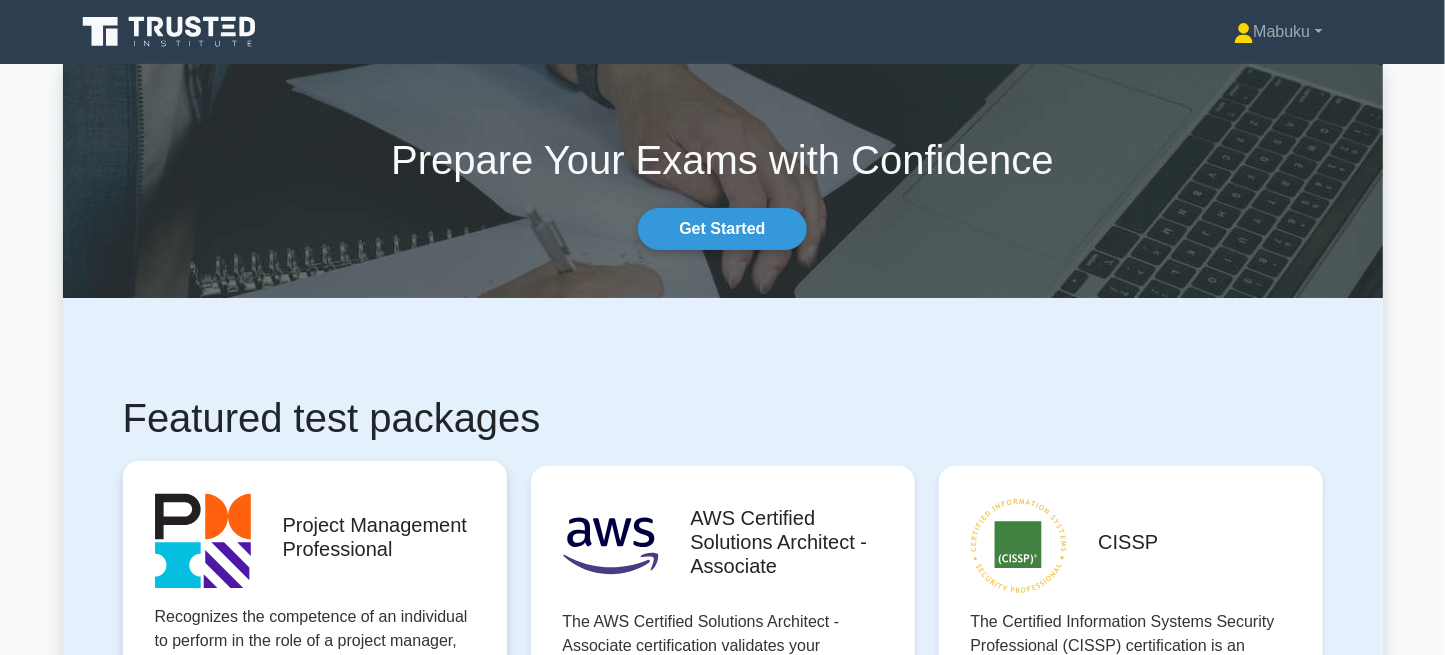 click on "Start practicing" at bounding box center [314, 762] 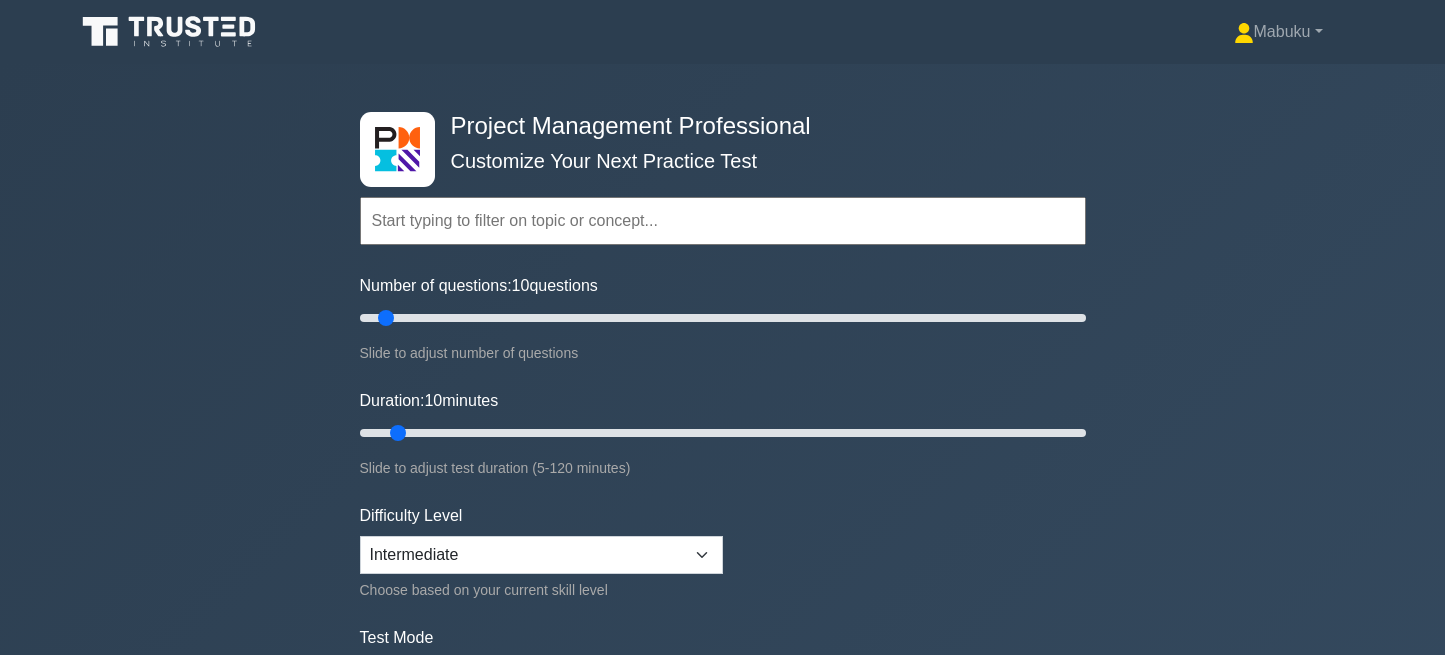 scroll, scrollTop: 0, scrollLeft: 0, axis: both 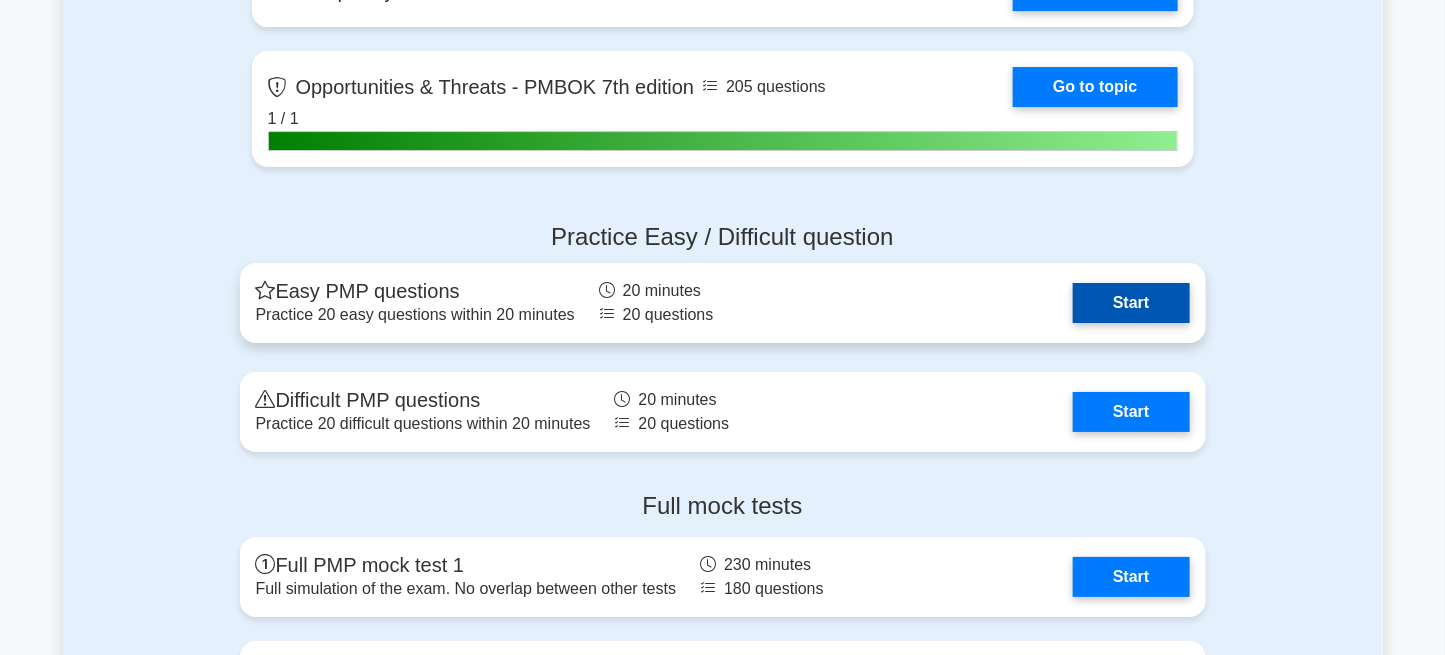 click on "Start" at bounding box center (1131, 303) 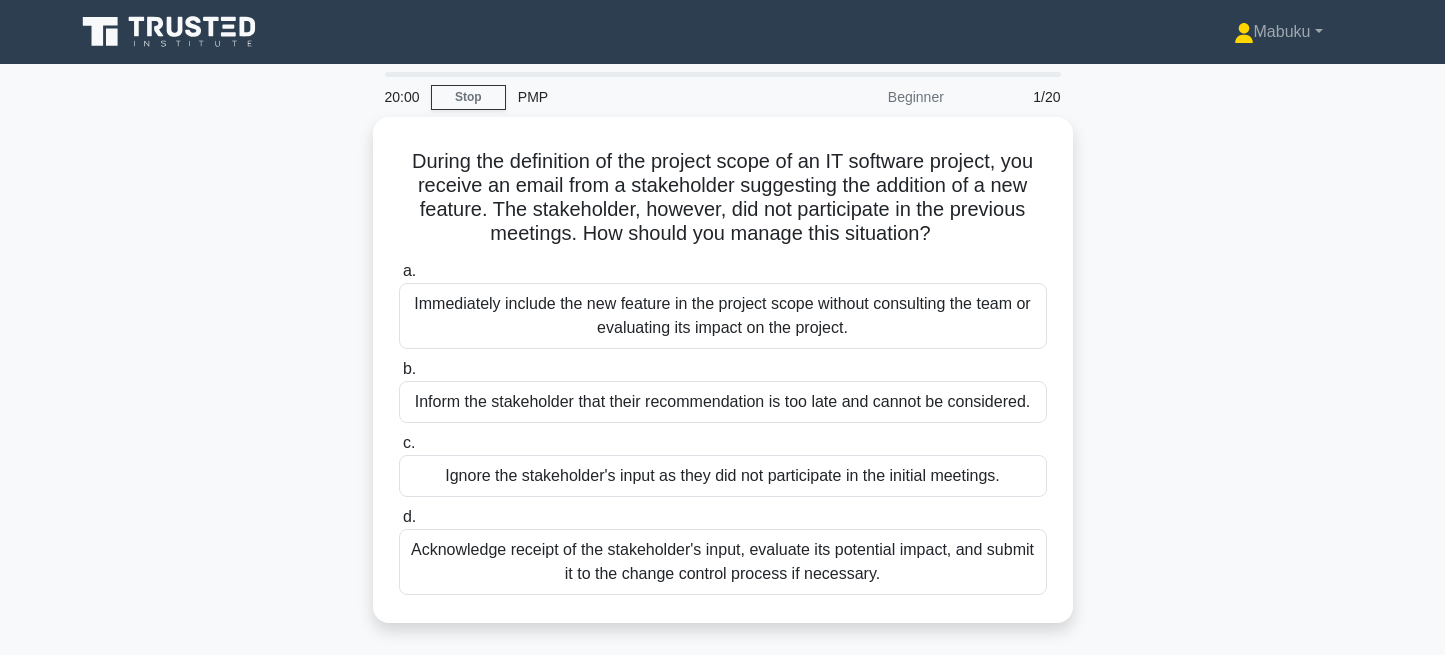 scroll, scrollTop: 0, scrollLeft: 0, axis: both 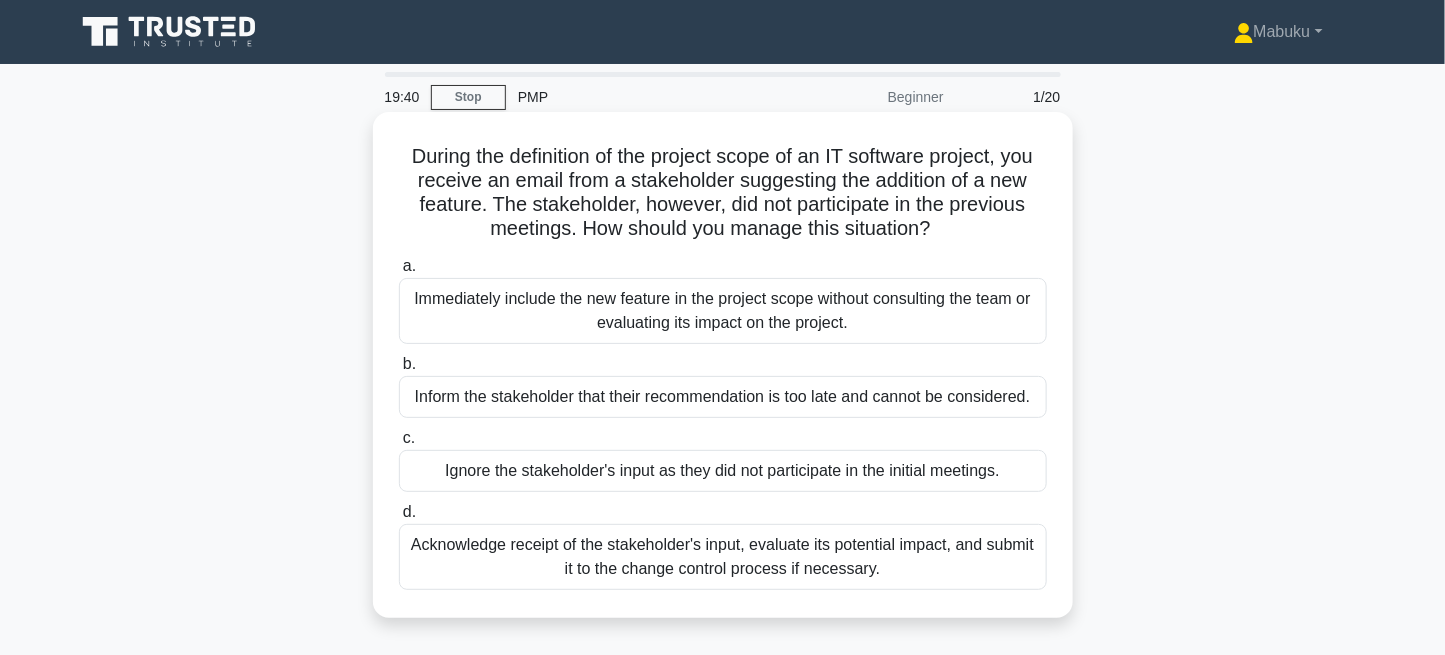 click on "Acknowledge receipt of the stakeholder's input, evaluate its potential impact, and submit it to the change control process if necessary." at bounding box center [723, 557] 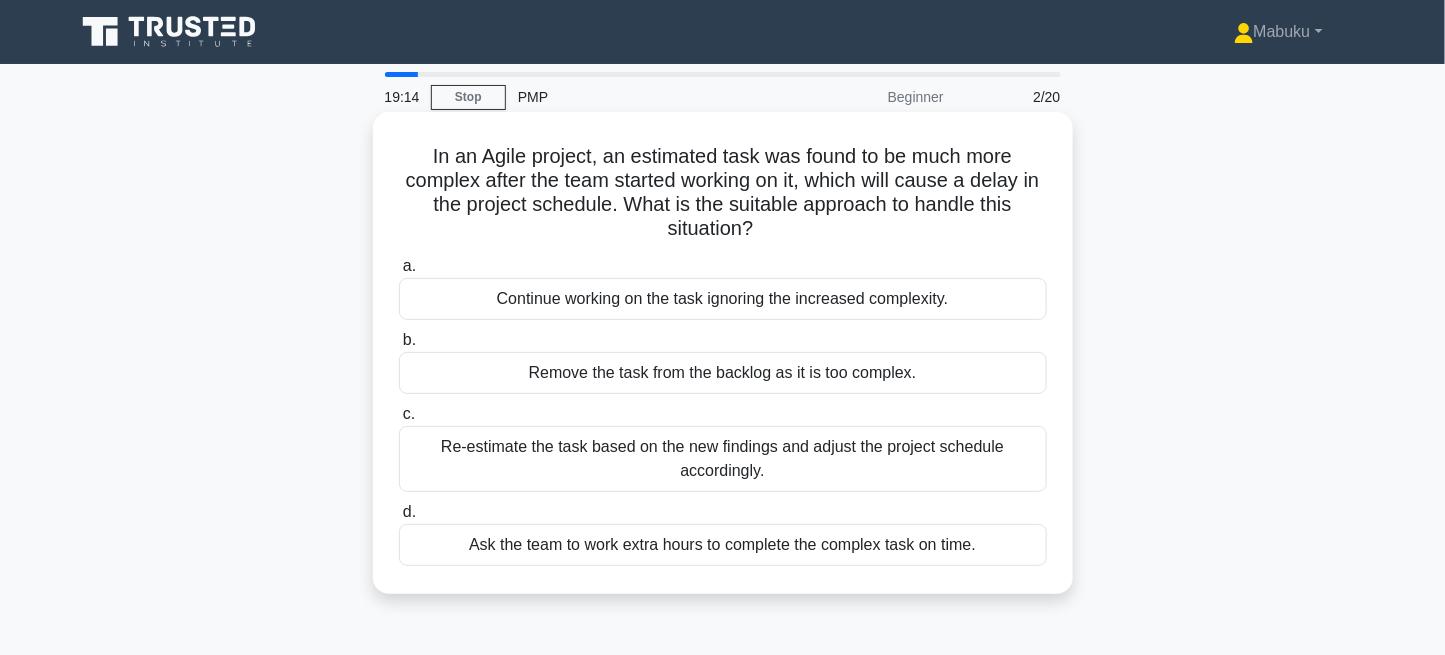 click on "Re-estimate the task based on the new findings and adjust the project schedule accordingly." at bounding box center (723, 459) 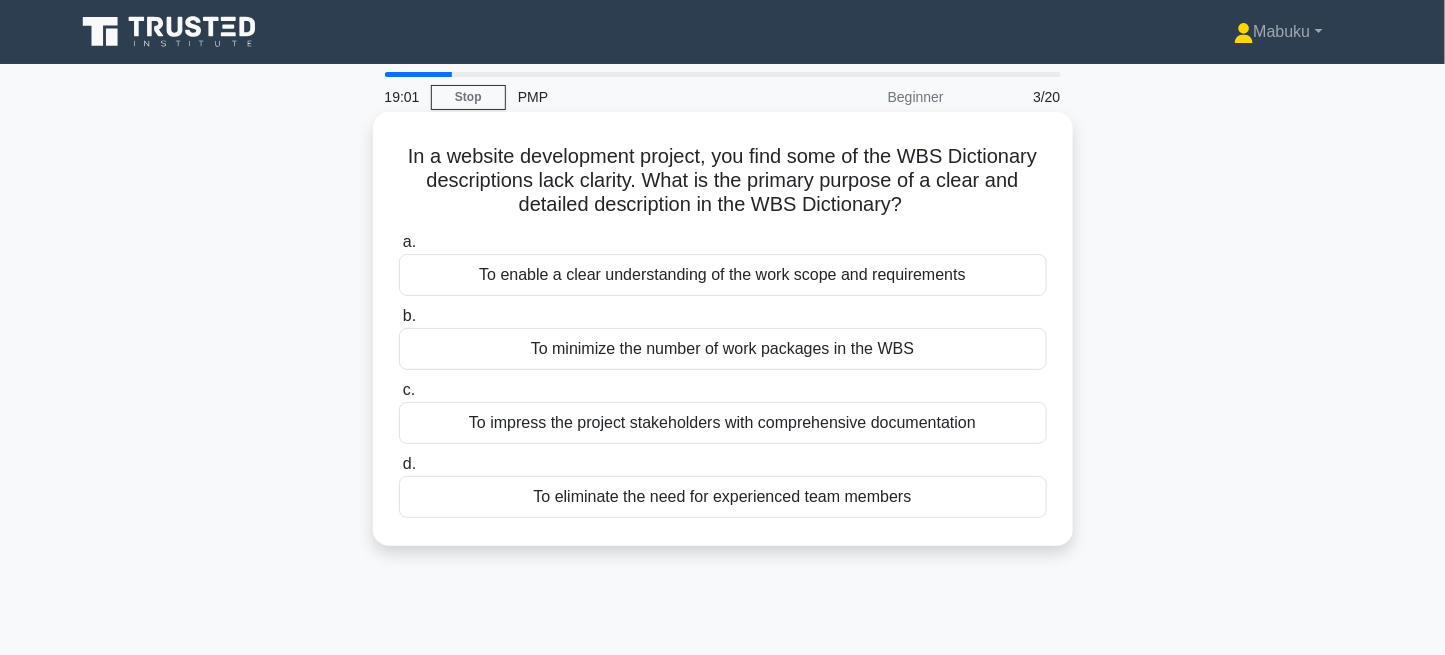 click on "To enable a clear understanding of the work scope and requirements" at bounding box center [723, 275] 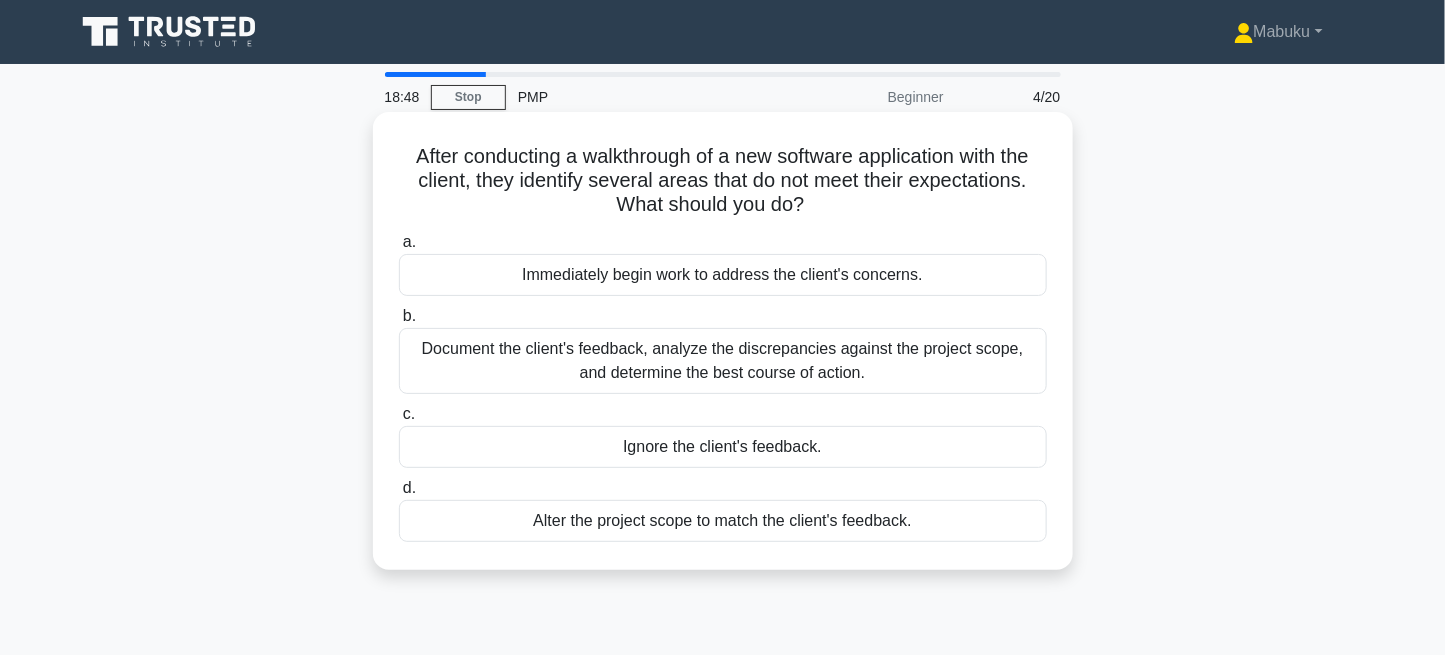 click on "Document the client's feedback, analyze the discrepancies against the project scope, and determine the best course of action." at bounding box center (723, 361) 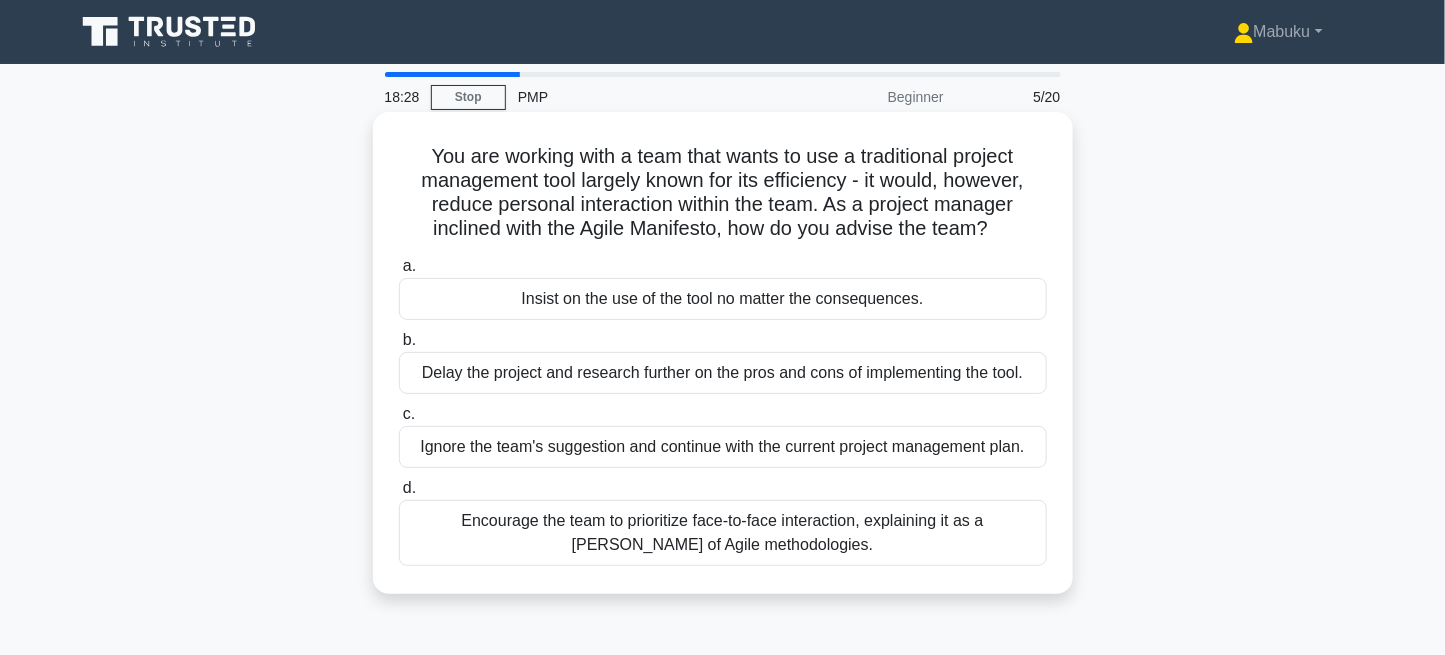 click on "Encourage the team to prioritize face-to-face interaction, explaining it as a [PERSON_NAME] of Agile methodologies." at bounding box center [723, 533] 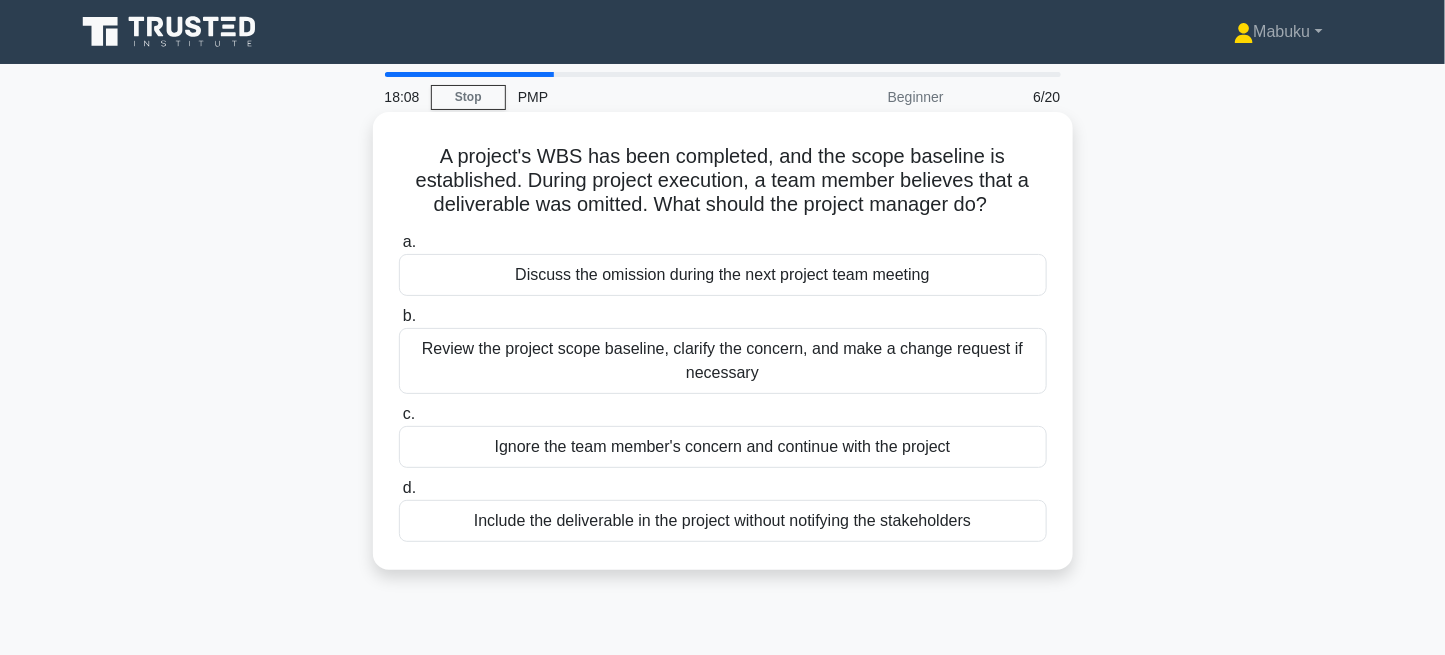 click on "Review the project scope baseline, clarify the concern, and make a change request if necessary" at bounding box center [723, 361] 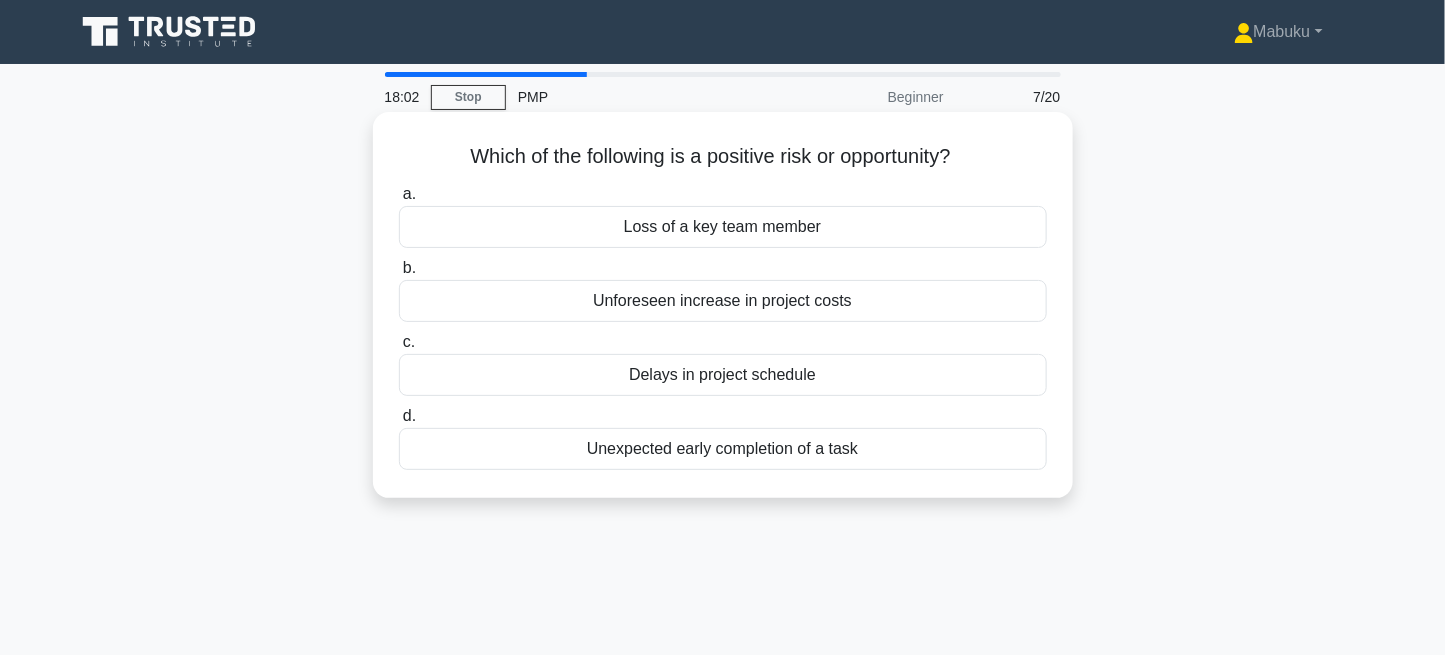 click on "Unexpected early completion of a task" at bounding box center (723, 449) 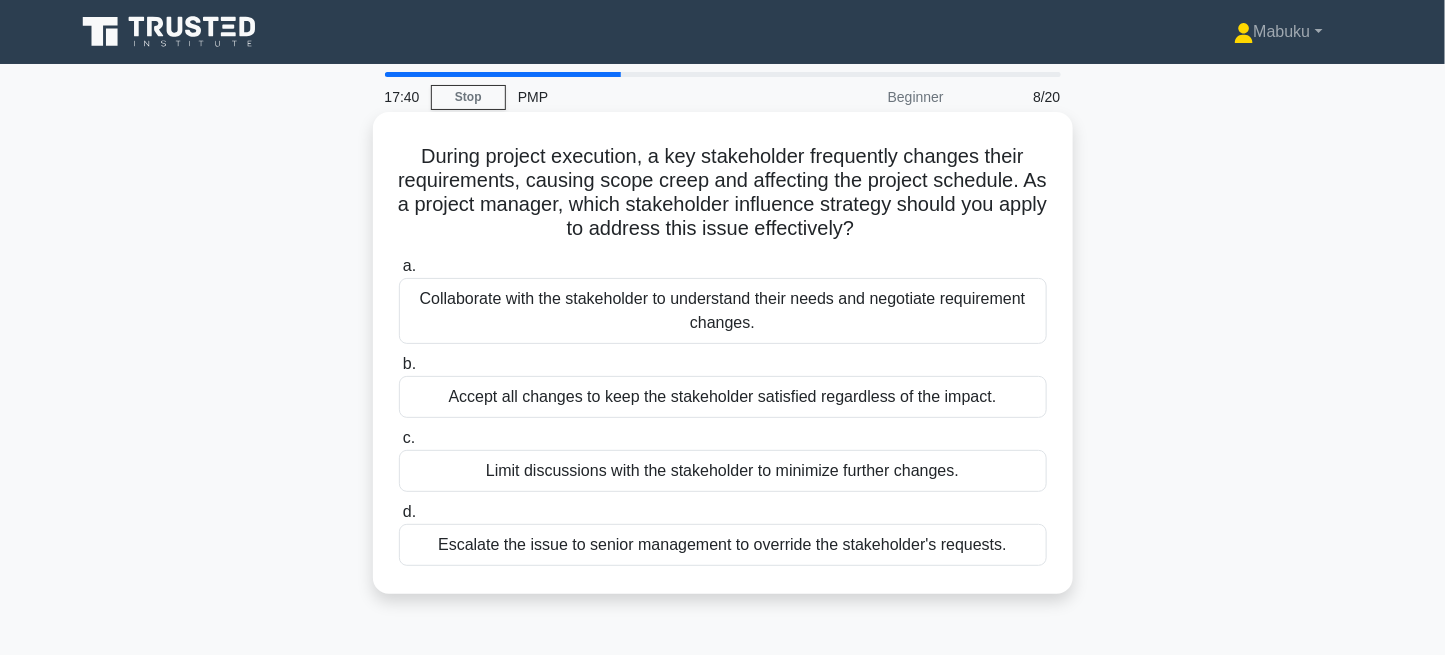 click on "Collaborate with the stakeholder to understand their needs and negotiate requirement changes." at bounding box center [723, 311] 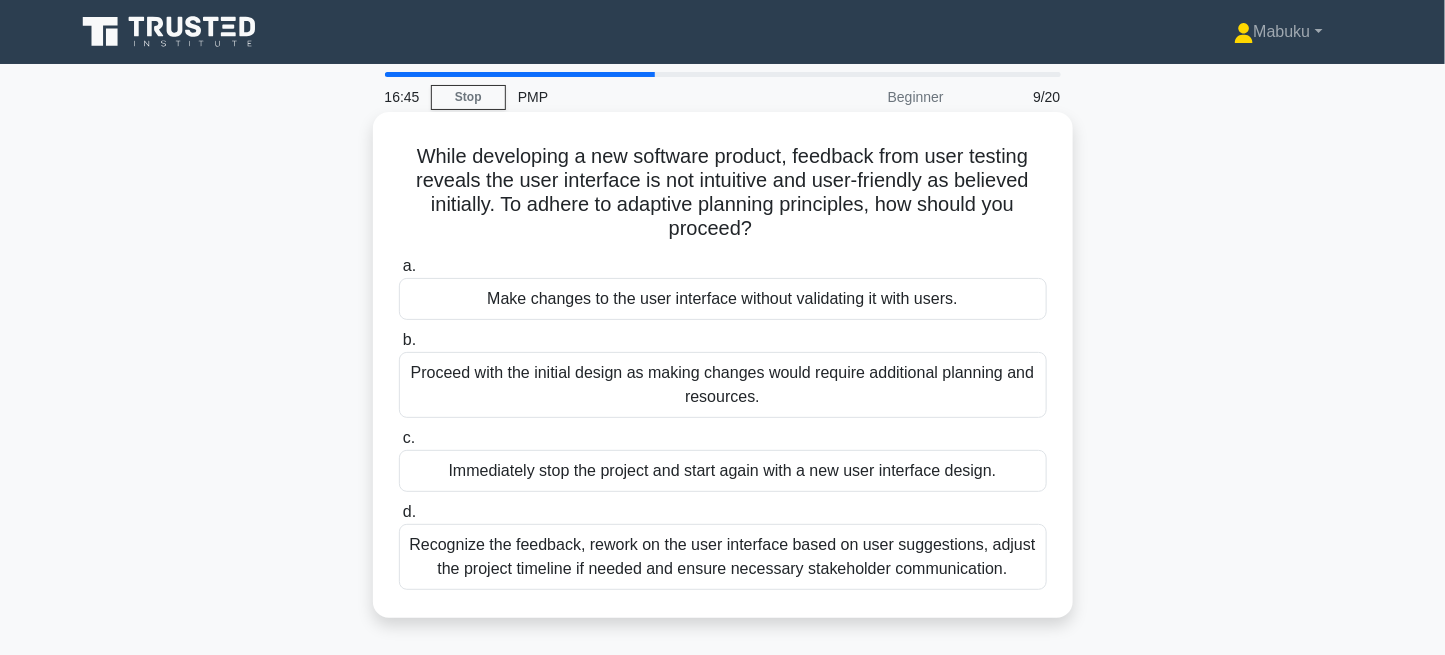 click on "Recognize the feedback, rework on the user interface based on user suggestions, adjust the project timeline if needed and ensure necessary stakeholder communication." at bounding box center [723, 557] 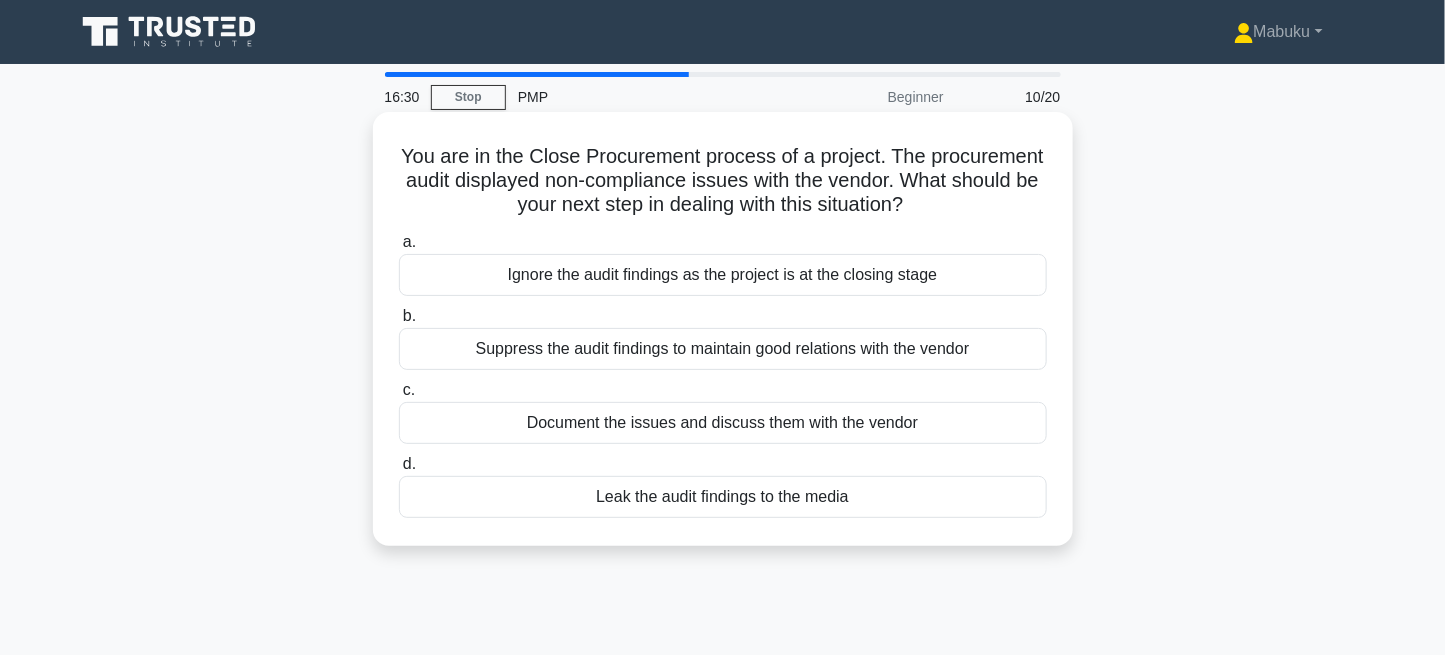 click on "Document the issues and discuss them with the vendor" at bounding box center [723, 423] 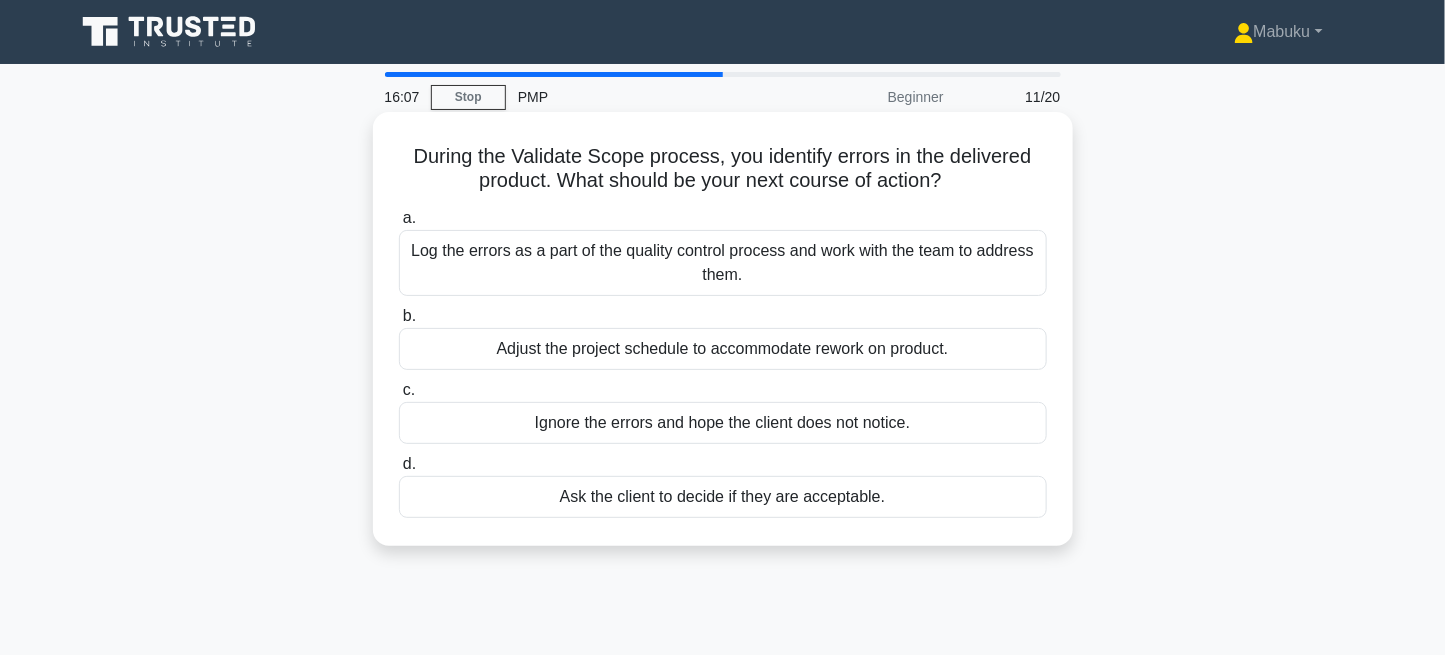 click on "Log the errors as a part of the quality control process and work with the team to address them." at bounding box center (723, 263) 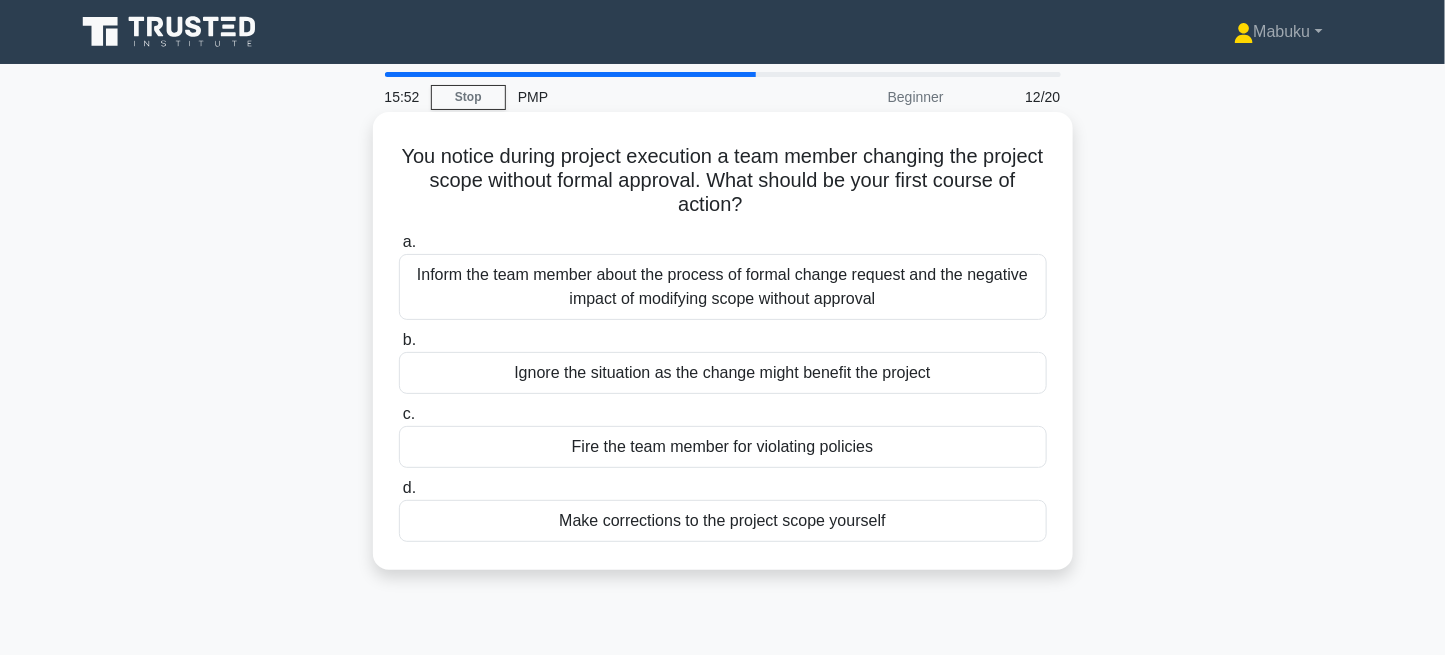 click on "Inform the team member about the process of formal change request and the negative impact of modifying scope without approval" at bounding box center (723, 287) 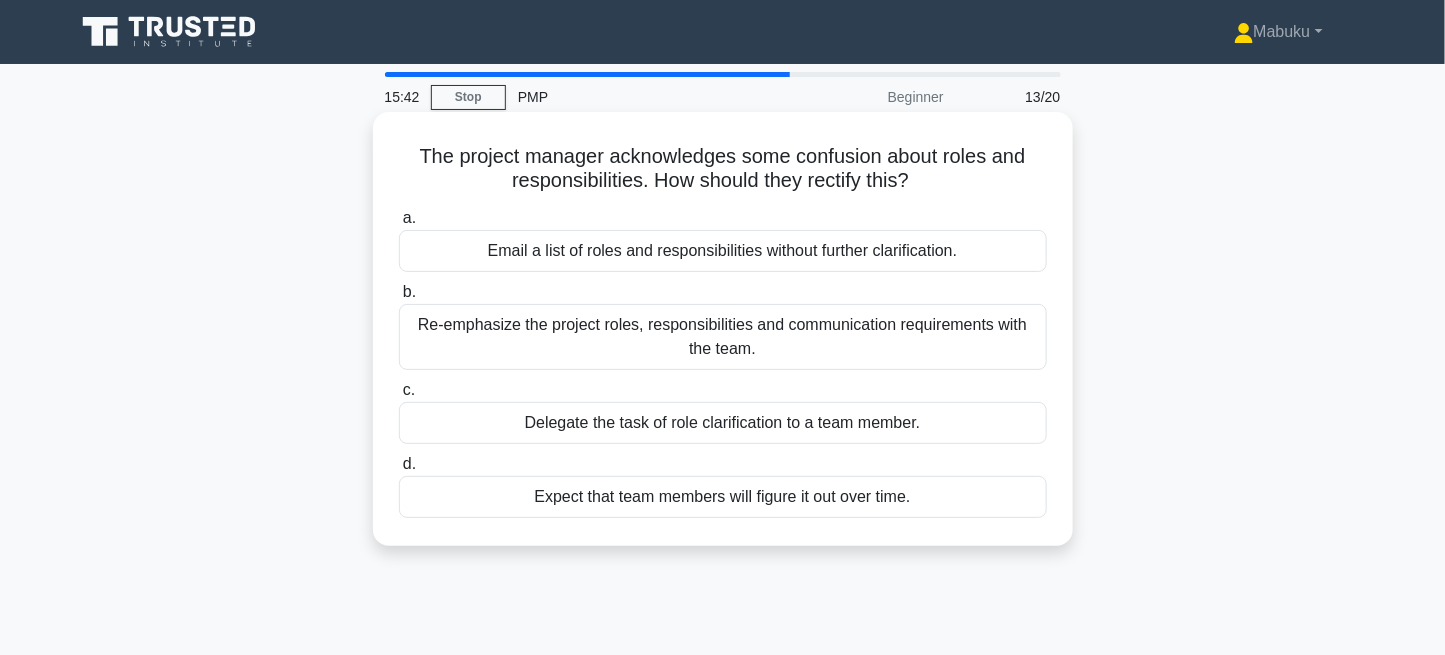 click on "Re-emphasize the project roles, responsibilities and communication requirements with the team." at bounding box center (723, 337) 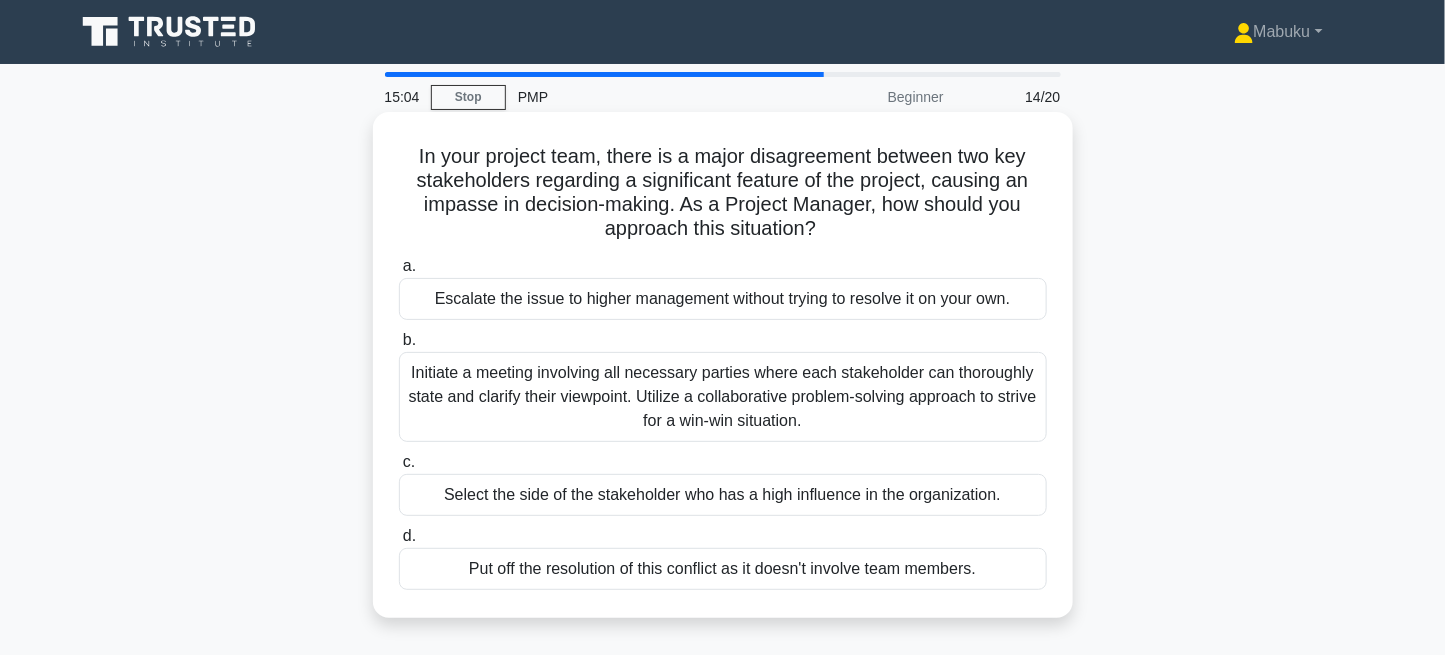 click on "Initiate a meeting involving all necessary parties where each stakeholder can thoroughly state and clarify their viewpoint. Utilize a collaborative problem-solving approach to strive for a win-win situation." at bounding box center [723, 397] 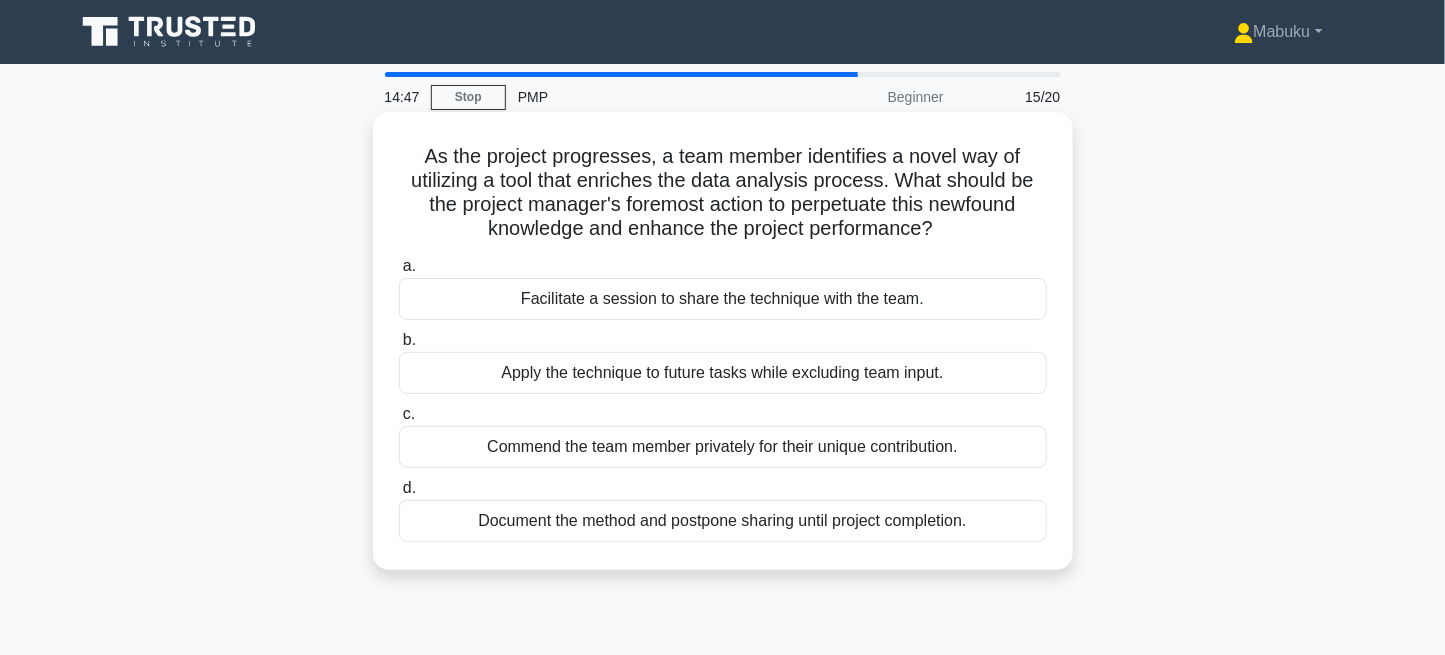 click on "Facilitate a session to share the technique with the team." at bounding box center [723, 299] 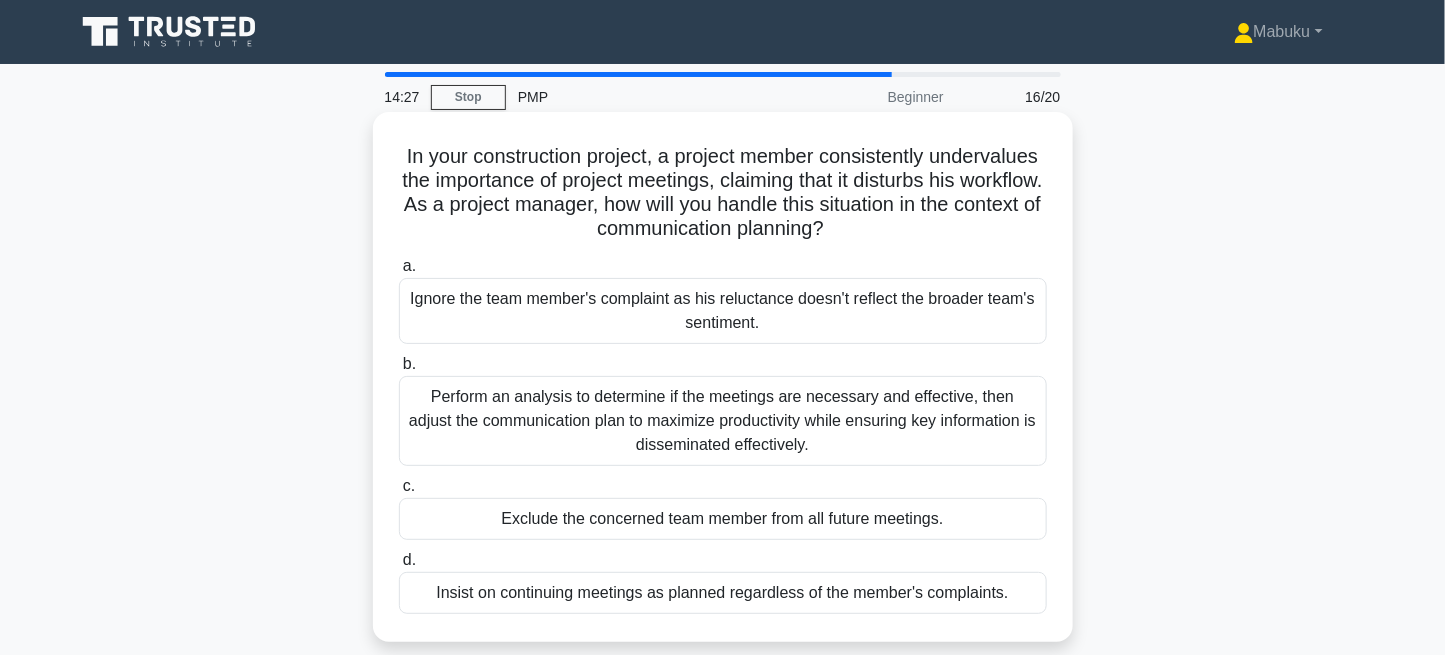 click on "Perform an analysis to determine if the meetings are necessary and effective, then adjust the communication plan to maximize productivity while ensuring key information is disseminated effectively." at bounding box center (723, 421) 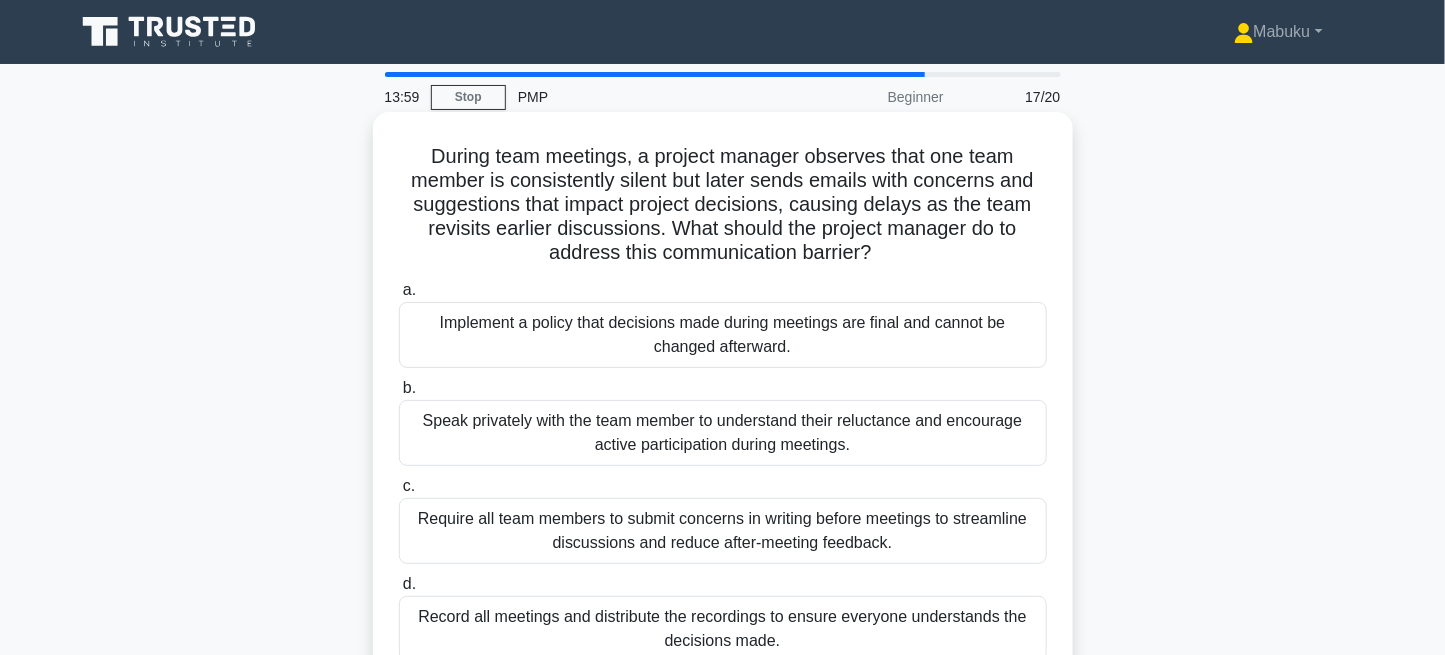 click on "Speak privately with the team member to understand their reluctance and encourage active participation during meetings." at bounding box center [723, 433] 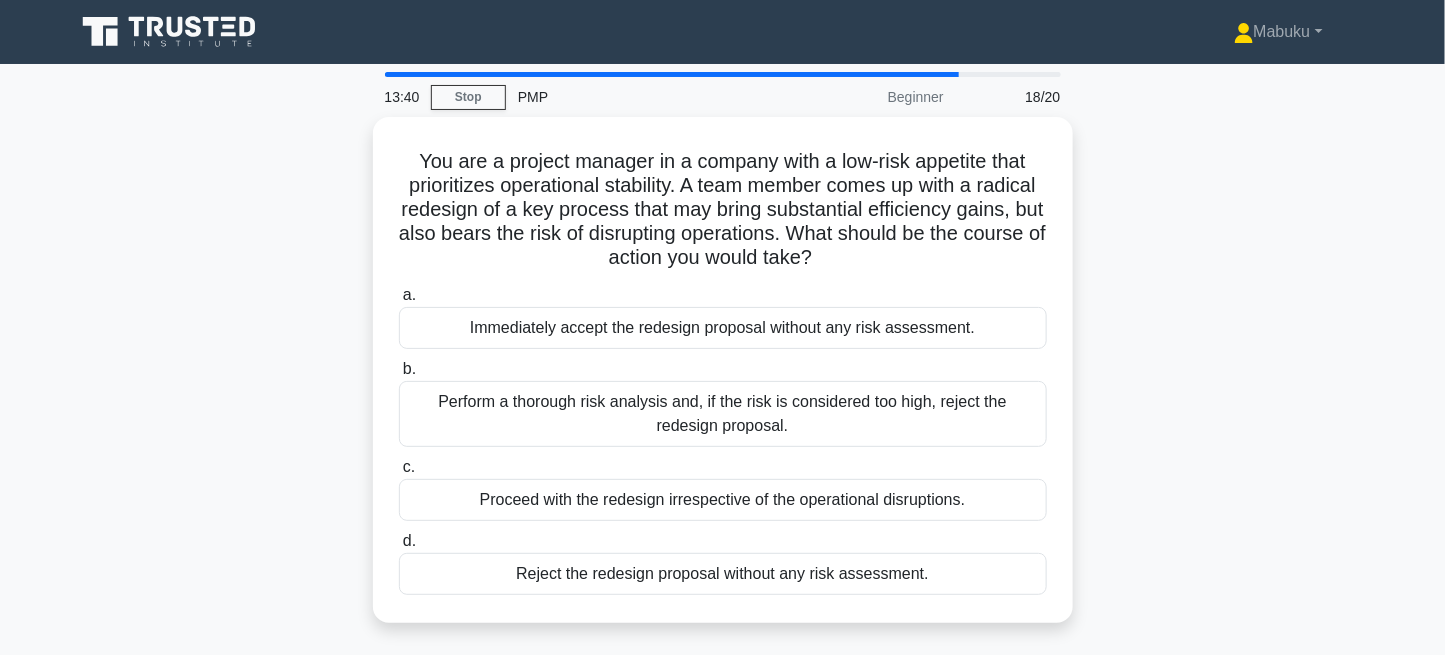 click on "Perform a thorough risk analysis and, if the risk is considered too high, reject the redesign proposal." at bounding box center [723, 414] 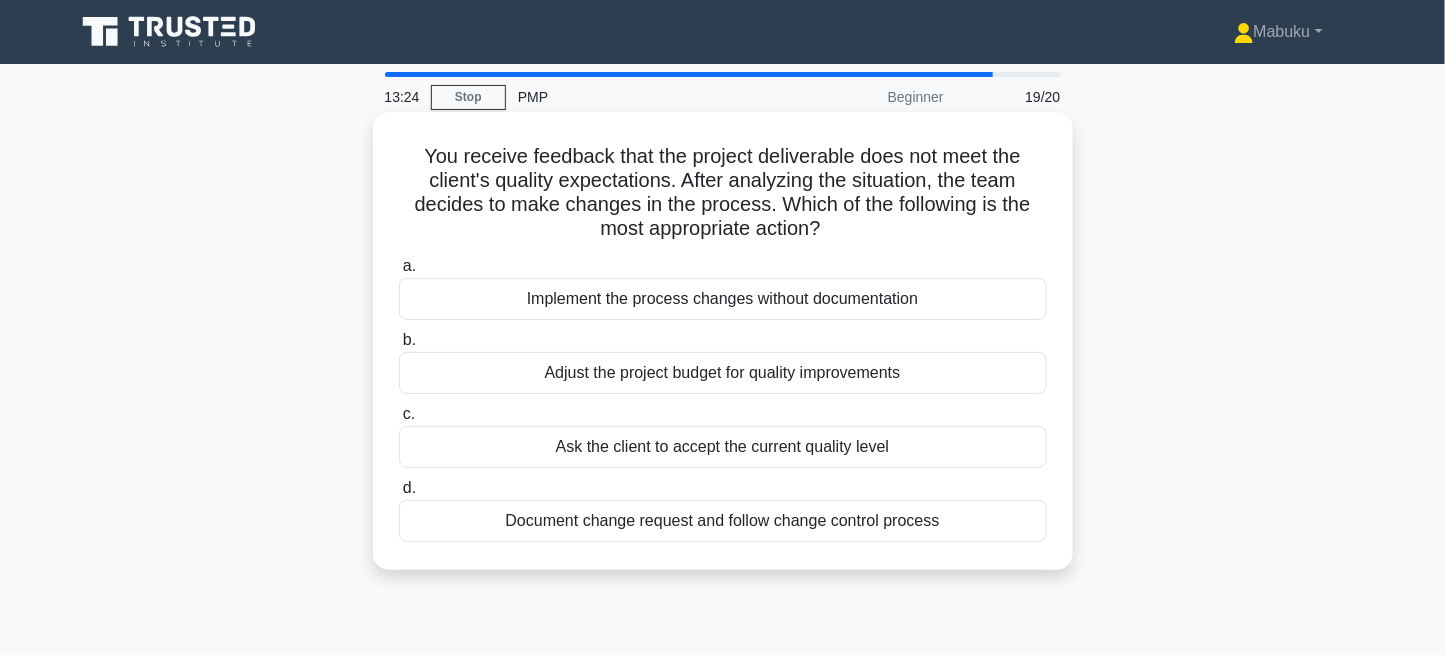 click on "Document change request and follow change control process" at bounding box center (723, 521) 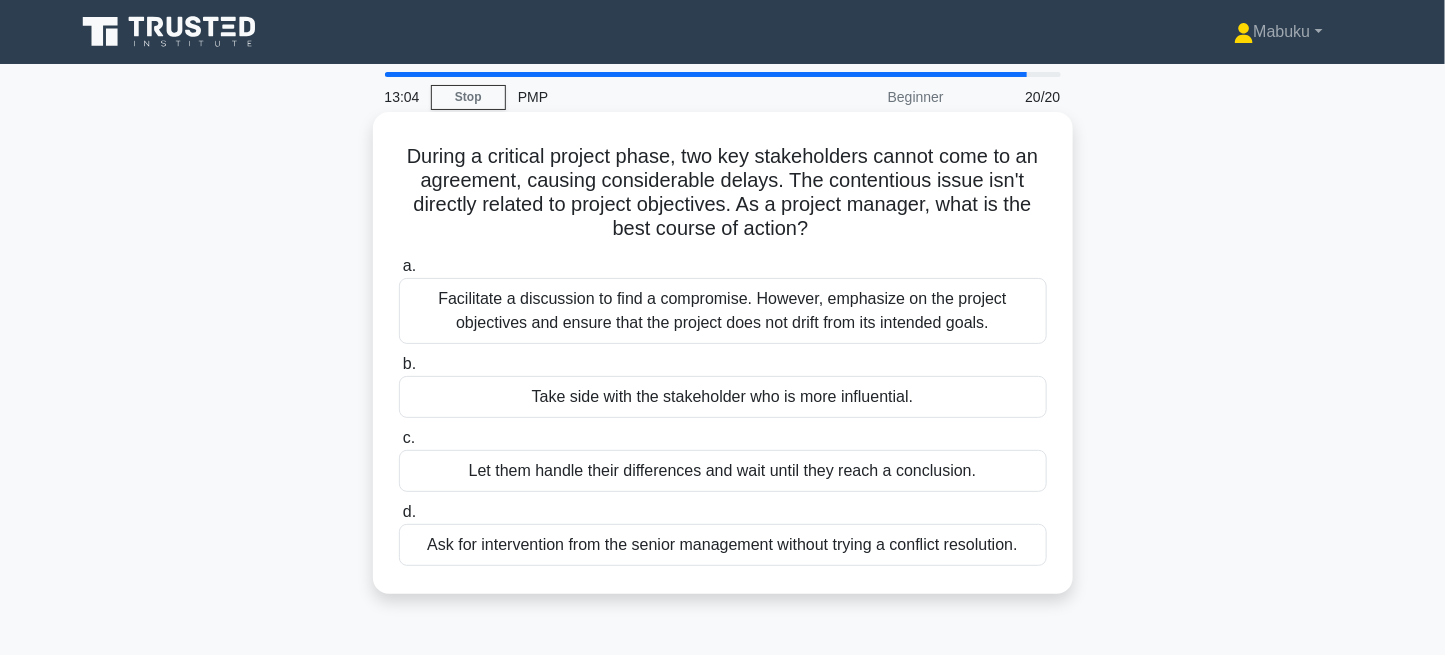 click on "Facilitate a discussion to find a compromise. However, emphasize on the project objectives and ensure that the project does not drift from its intended goals." at bounding box center (723, 311) 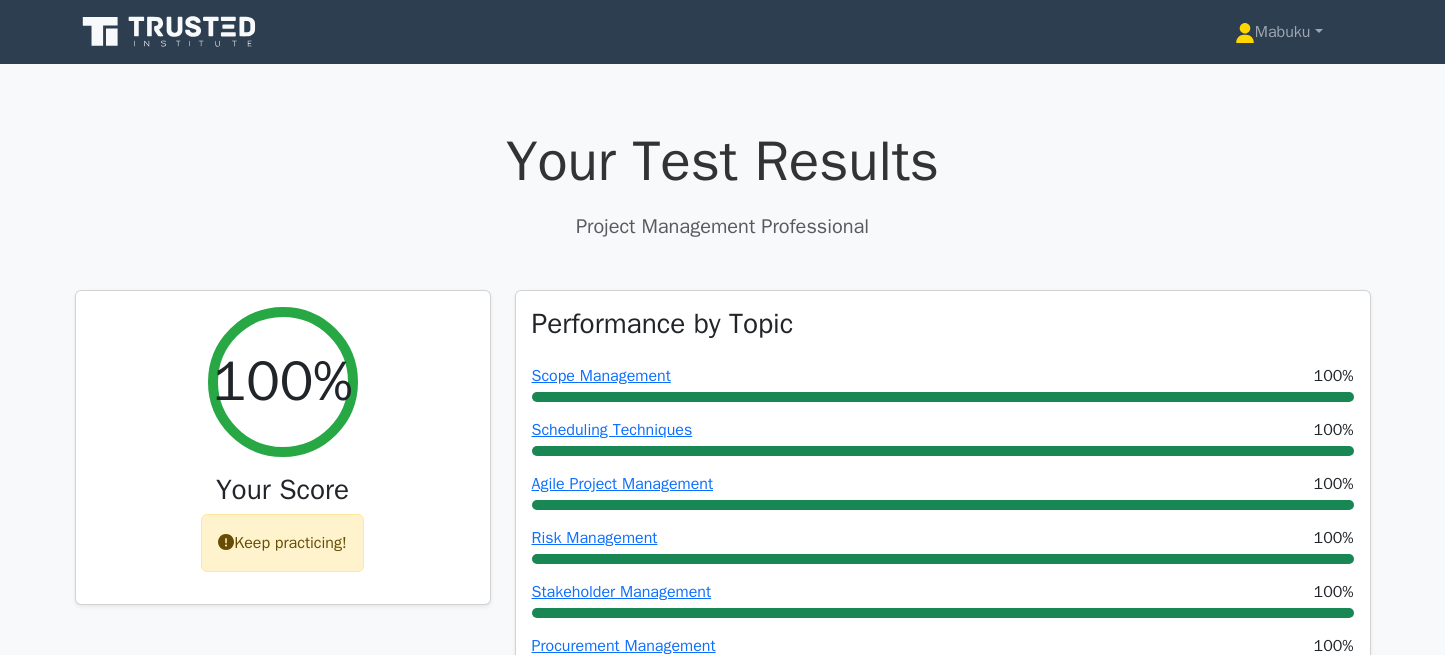 scroll, scrollTop: 0, scrollLeft: 0, axis: both 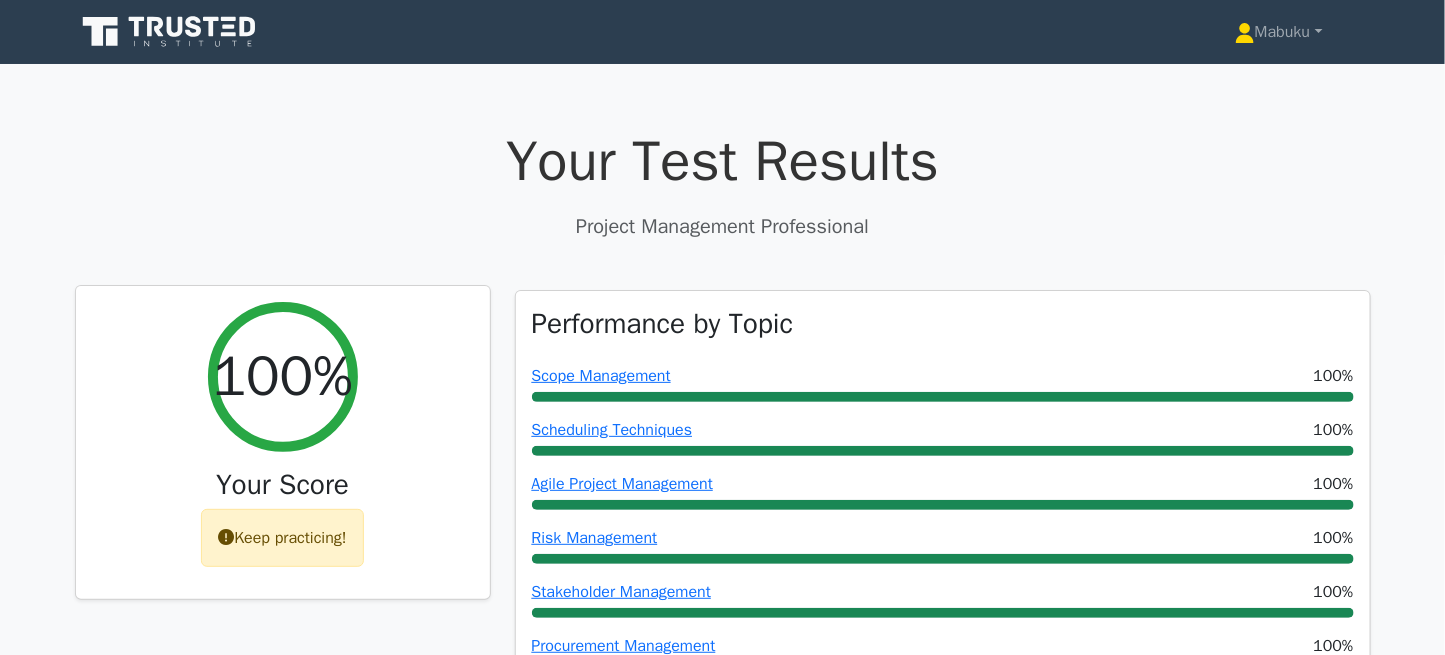 click on "Keep practicing!" at bounding box center (282, 538) 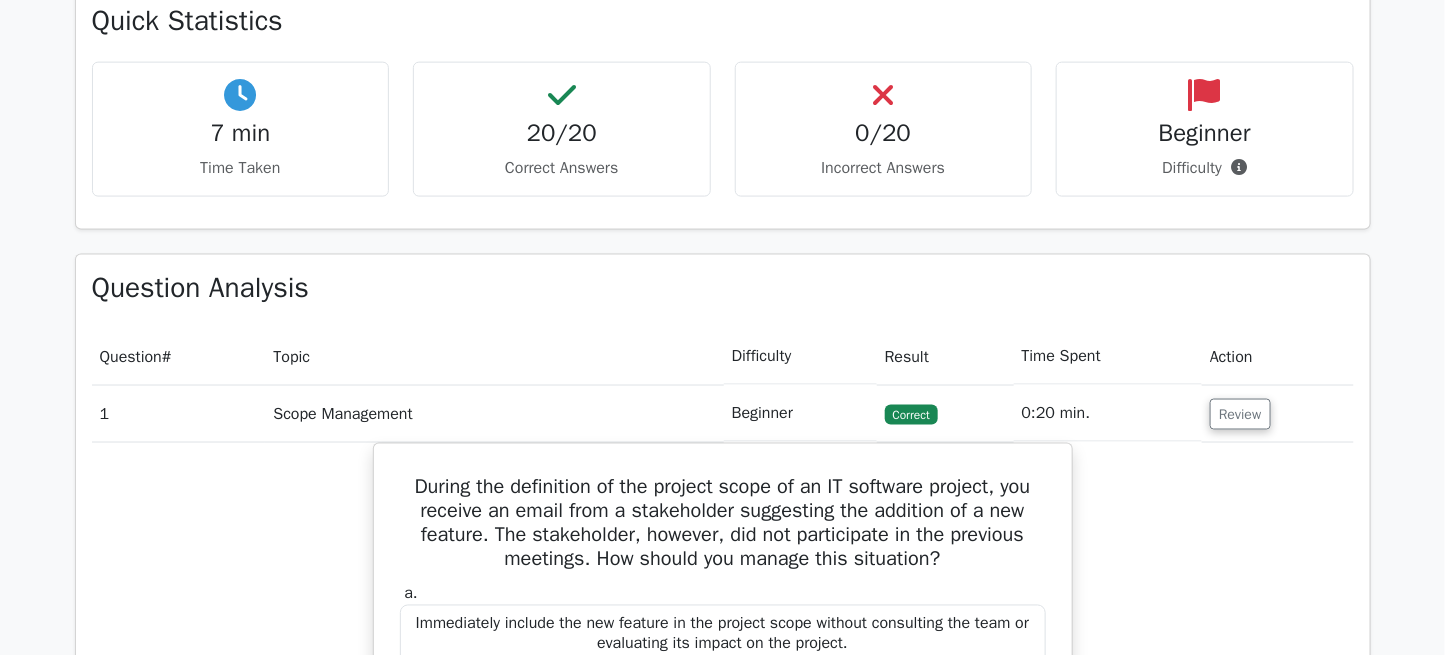 scroll, scrollTop: 972, scrollLeft: 0, axis: vertical 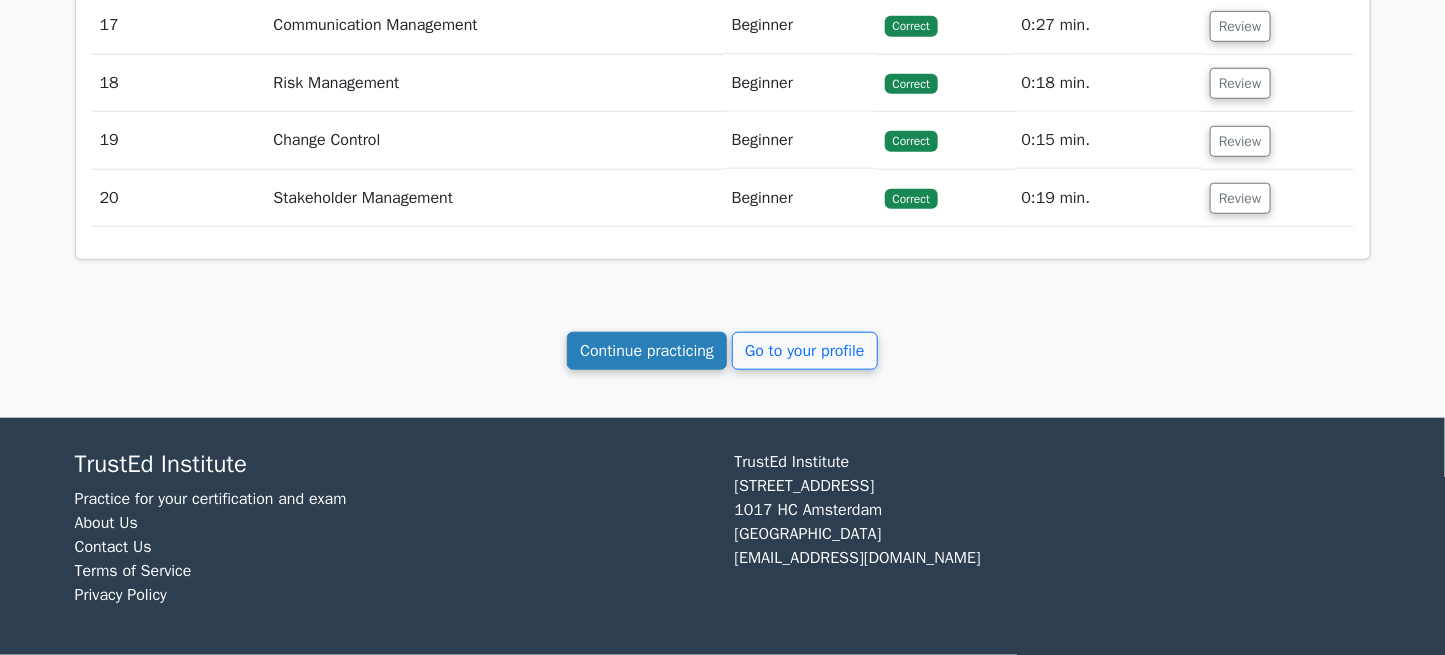 click on "Continue practicing" at bounding box center (647, 351) 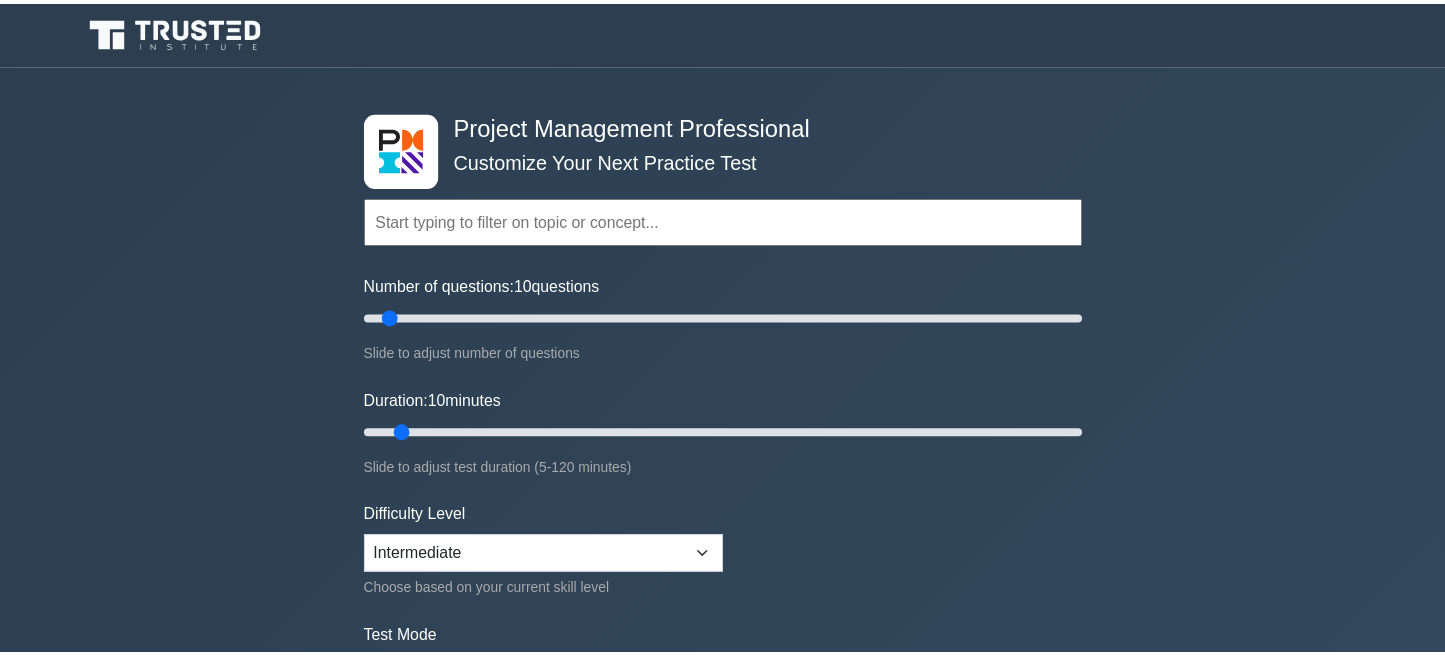 scroll, scrollTop: 0, scrollLeft: 0, axis: both 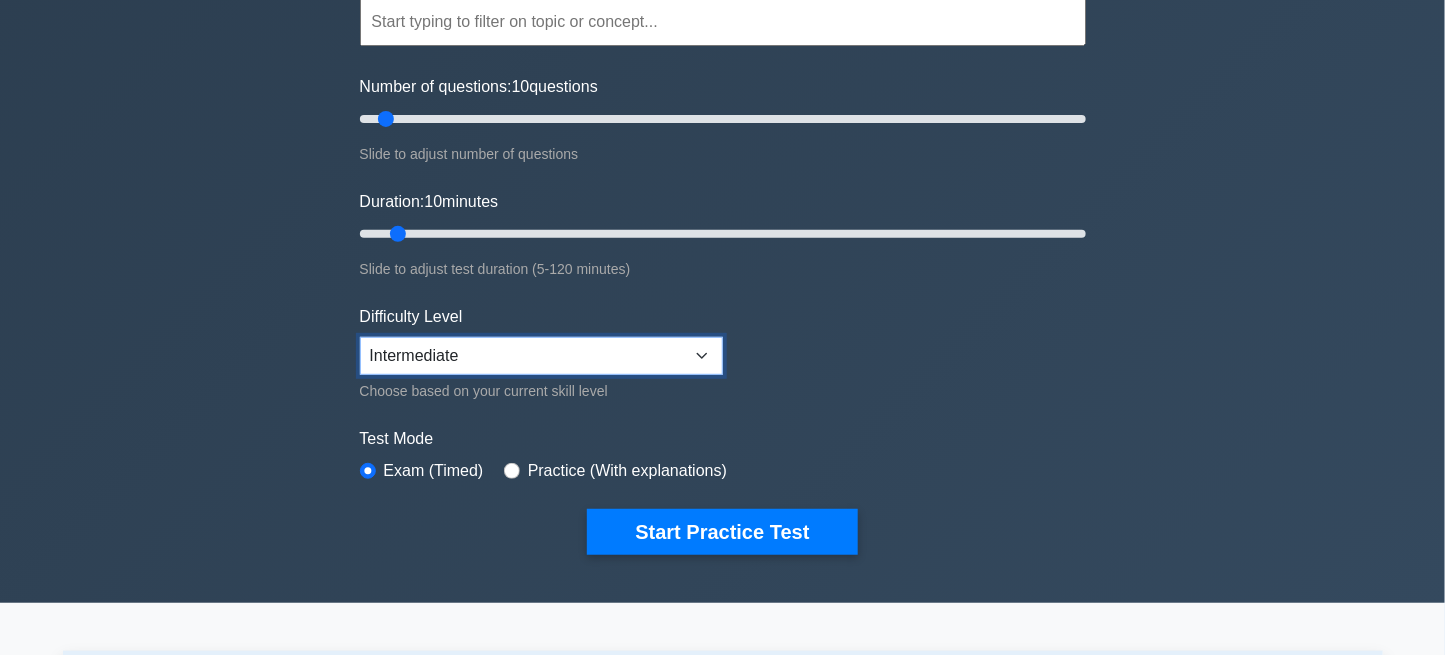 click on "Beginner
Intermediate
Expert" at bounding box center (541, 356) 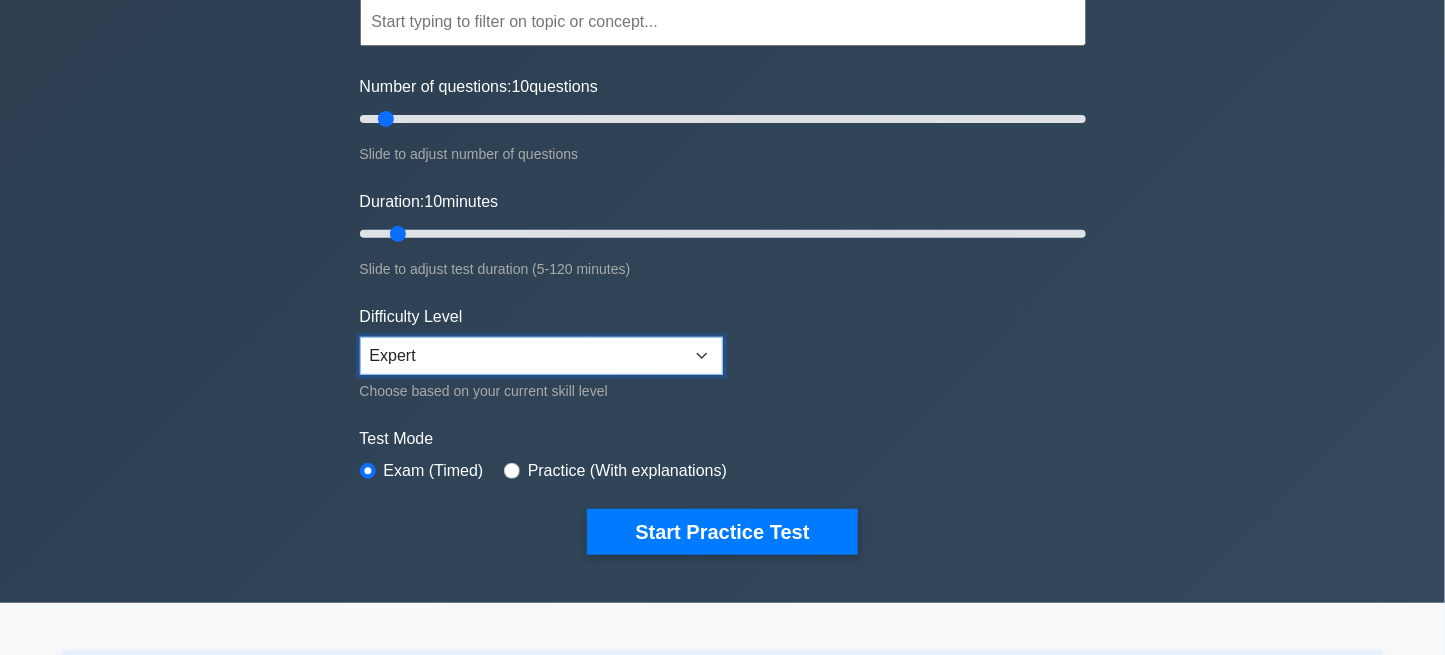 click on "Beginner
Intermediate
Expert" at bounding box center [541, 356] 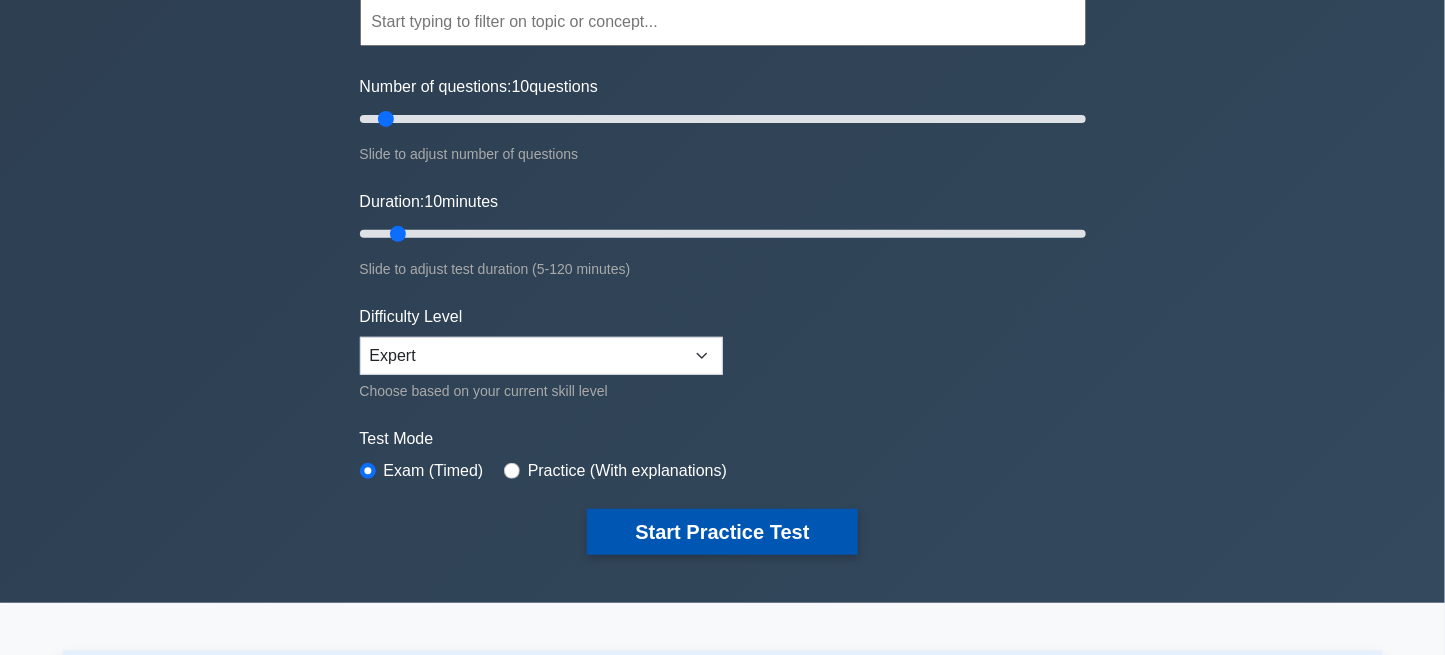 click on "Start Practice Test" at bounding box center (722, 532) 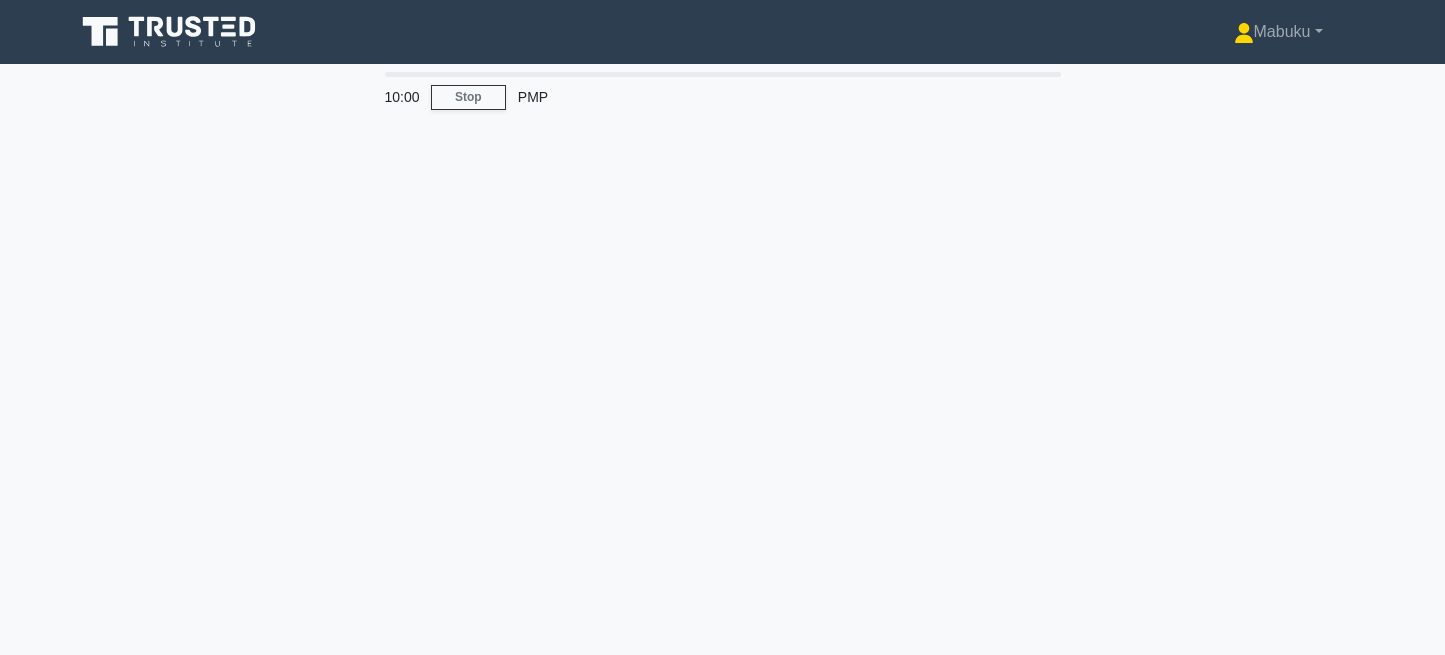 scroll, scrollTop: 0, scrollLeft: 0, axis: both 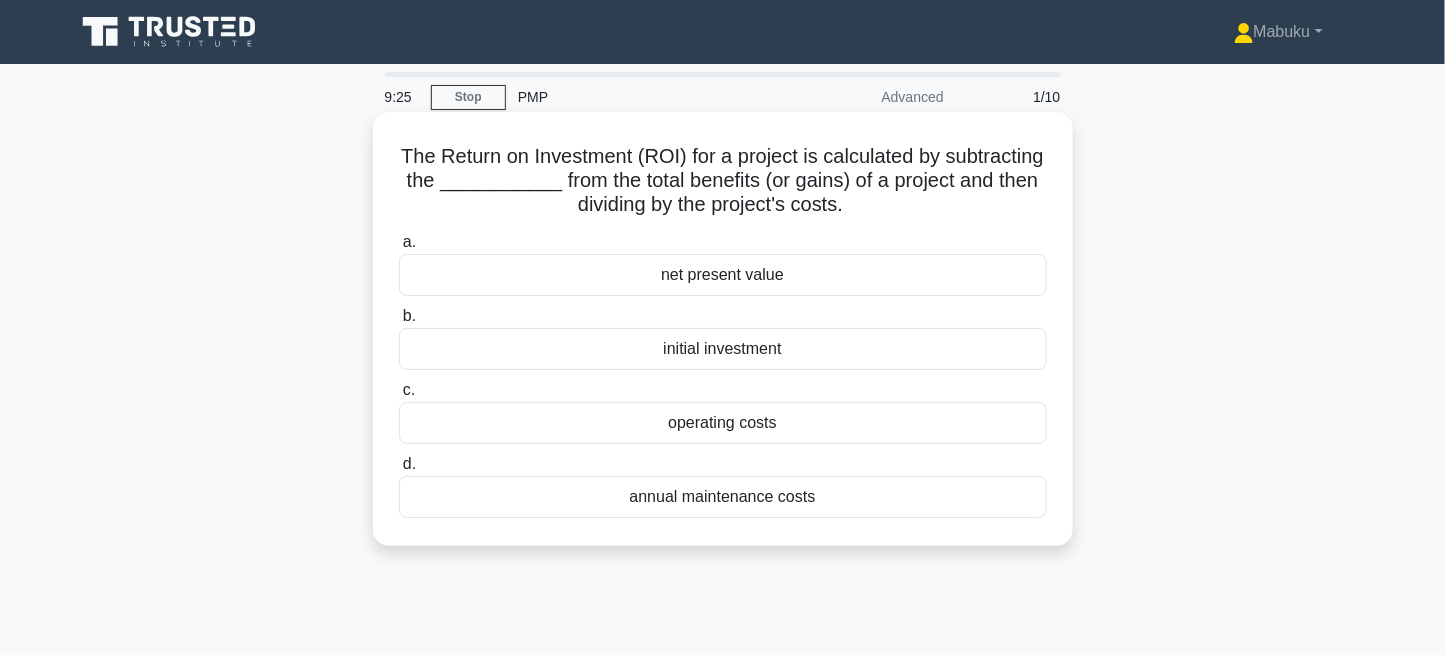 click on "net present value" at bounding box center (723, 275) 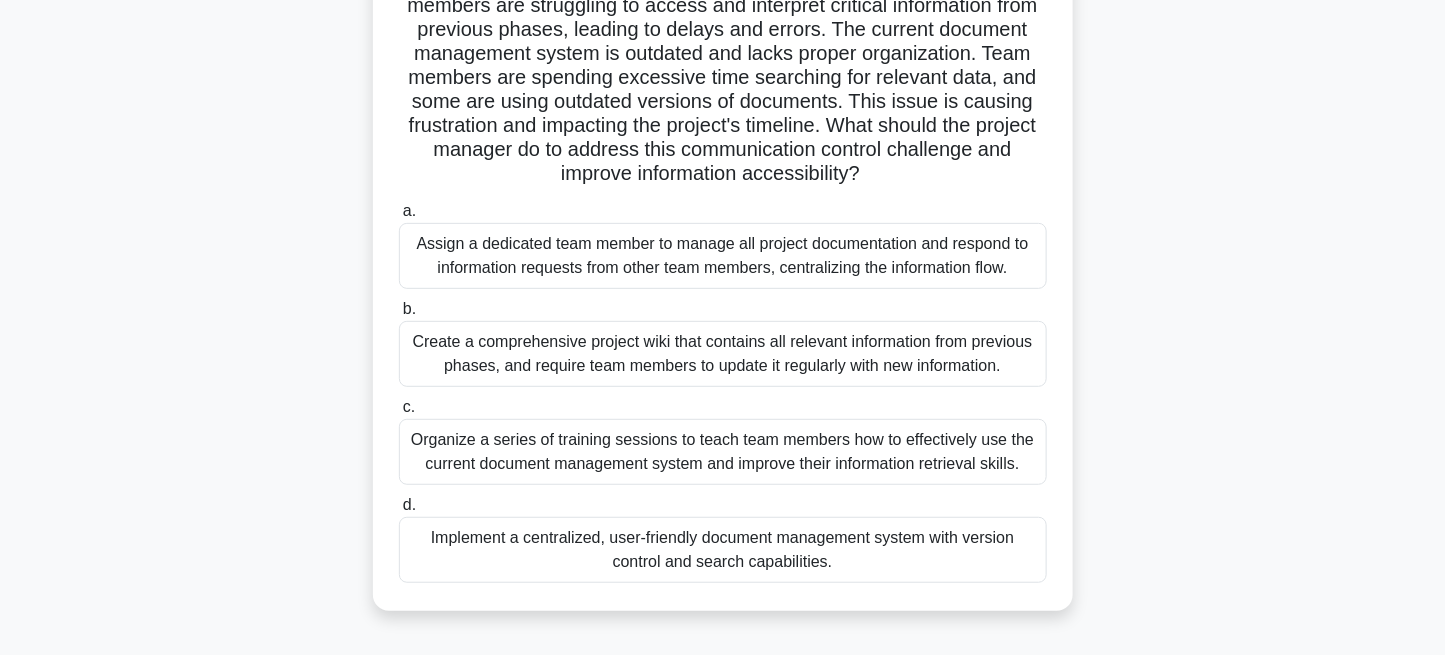 scroll, scrollTop: 199, scrollLeft: 0, axis: vertical 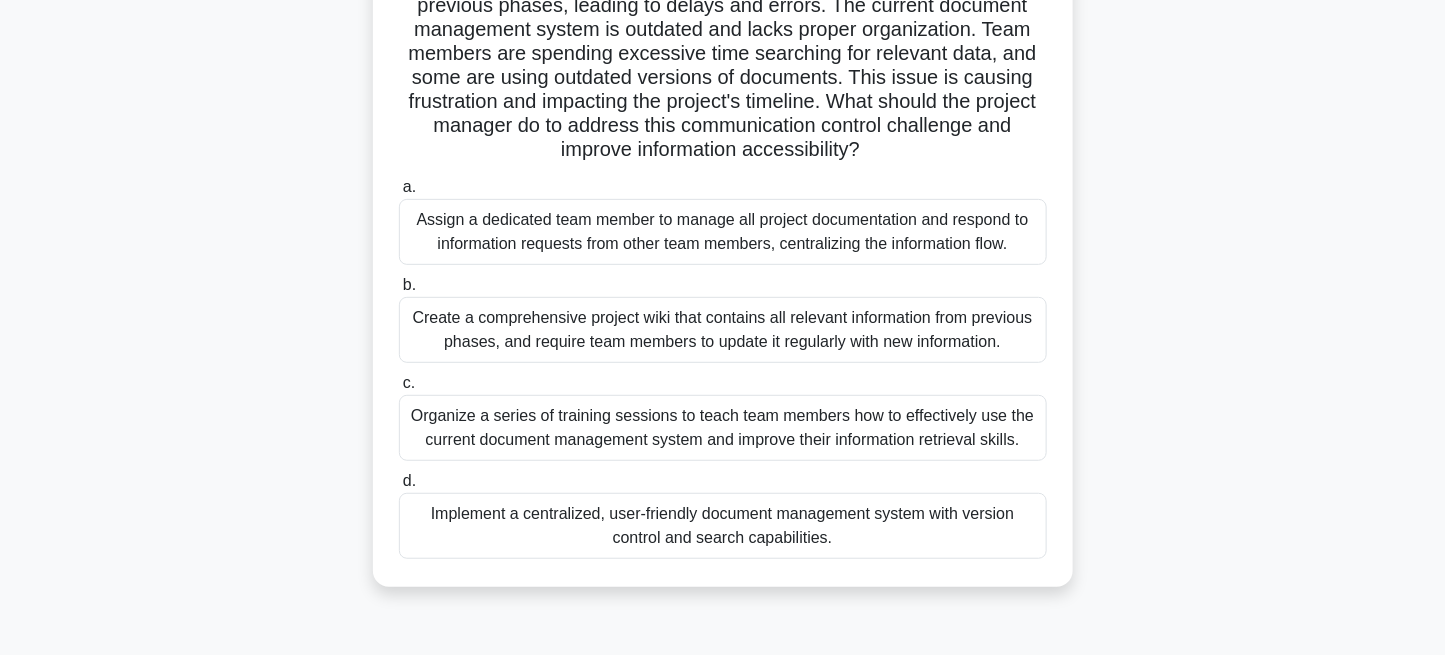click on "Implement a centralized, user-friendly document management system with version control and search capabilities." at bounding box center [723, 526] 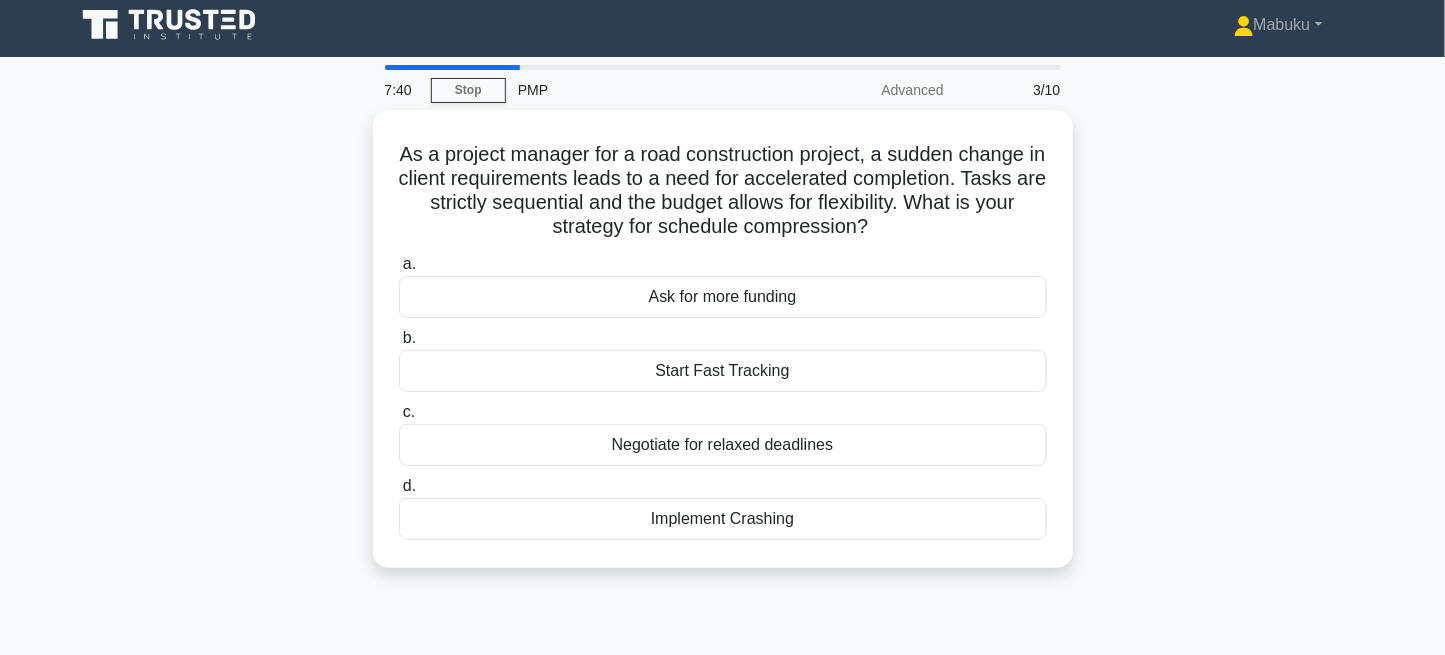 scroll, scrollTop: 0, scrollLeft: 0, axis: both 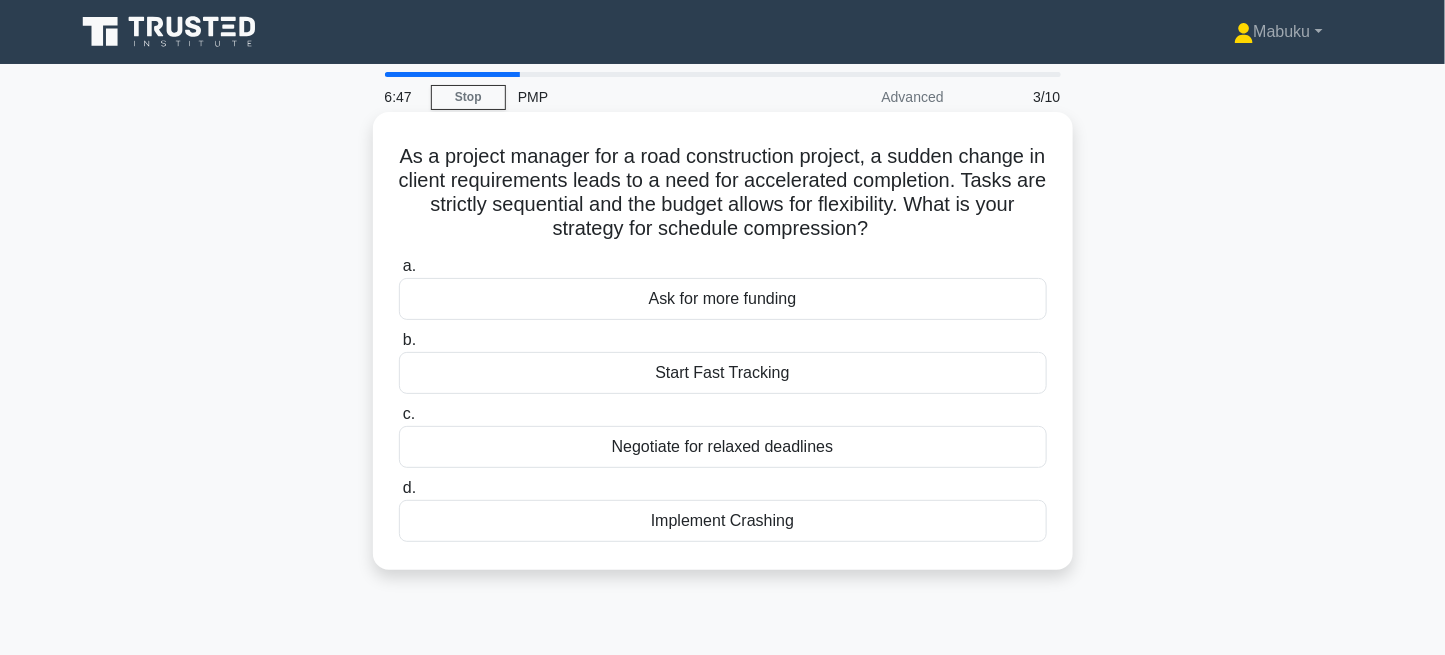 click on "Negotiate for relaxed deadlines" at bounding box center (723, 447) 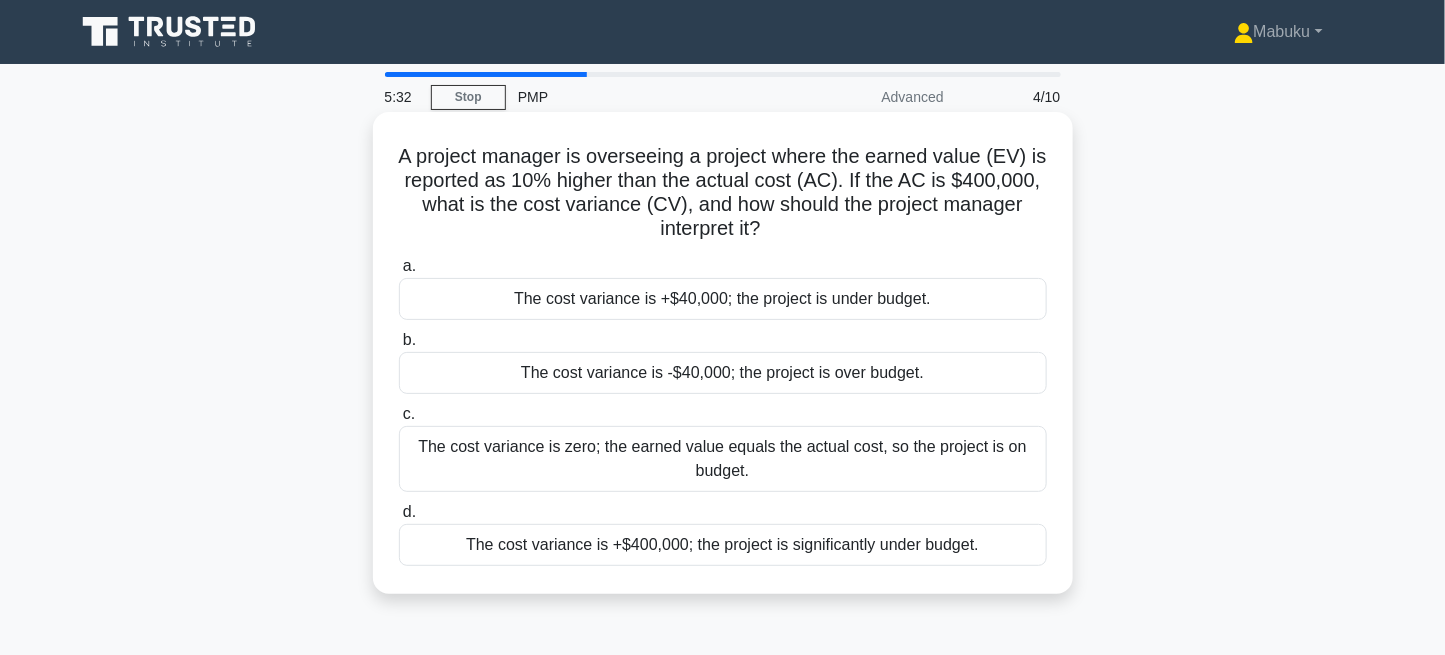 click on "The cost variance is +$40,000; the project is under budget." at bounding box center [723, 299] 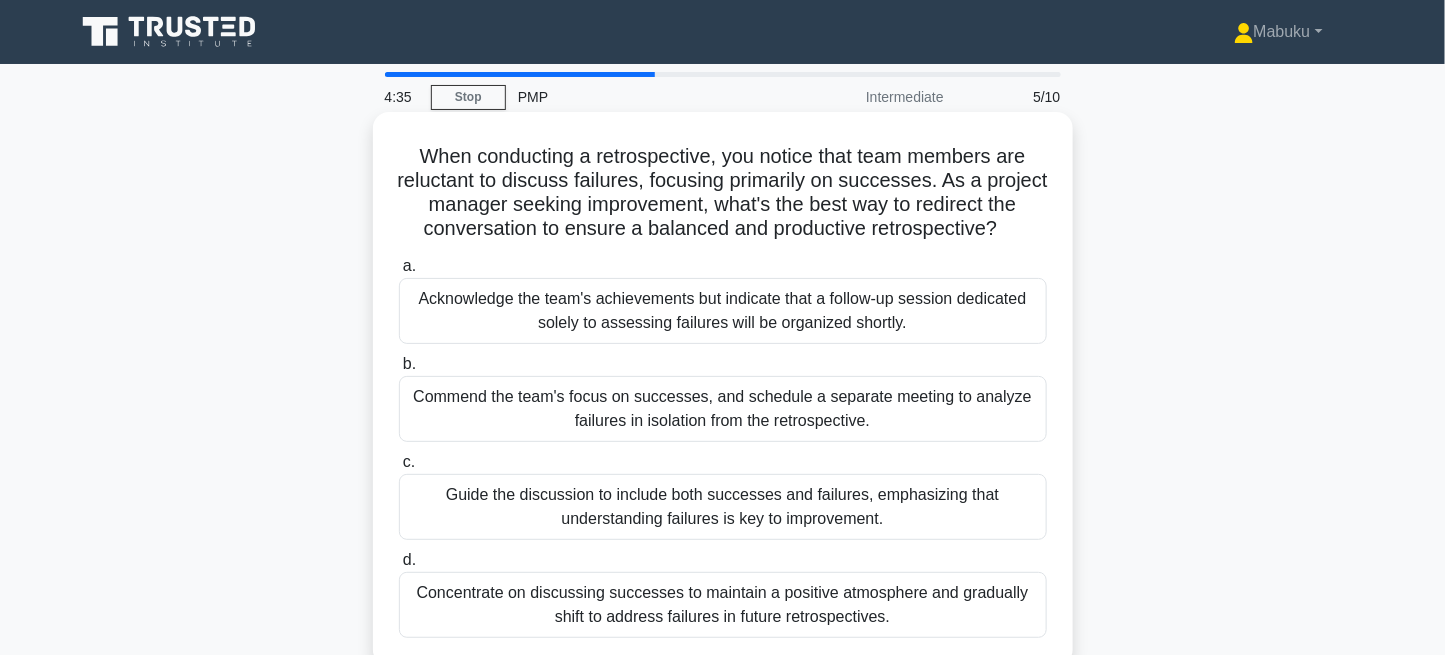 click on "Guide the discussion to include both successes and failures, emphasizing that understanding failures is key to improvement." at bounding box center (723, 507) 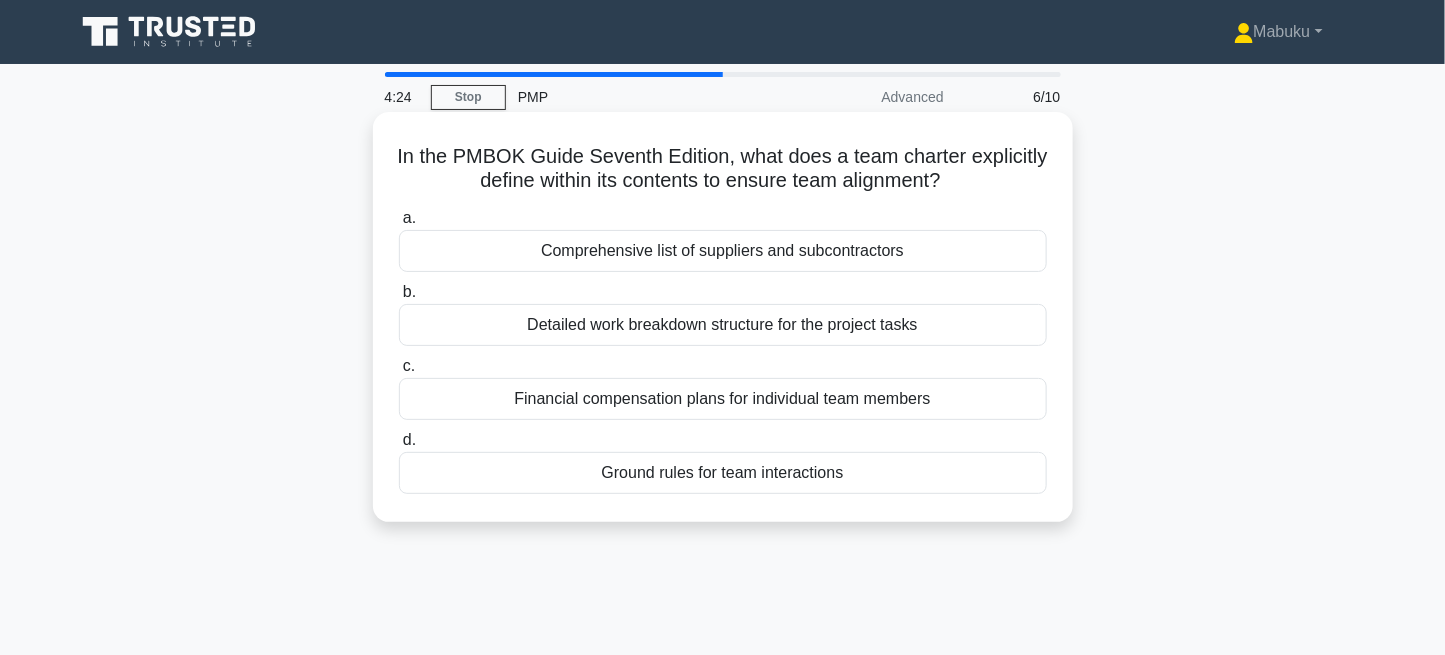 click on "Ground rules for team interactions" at bounding box center (723, 473) 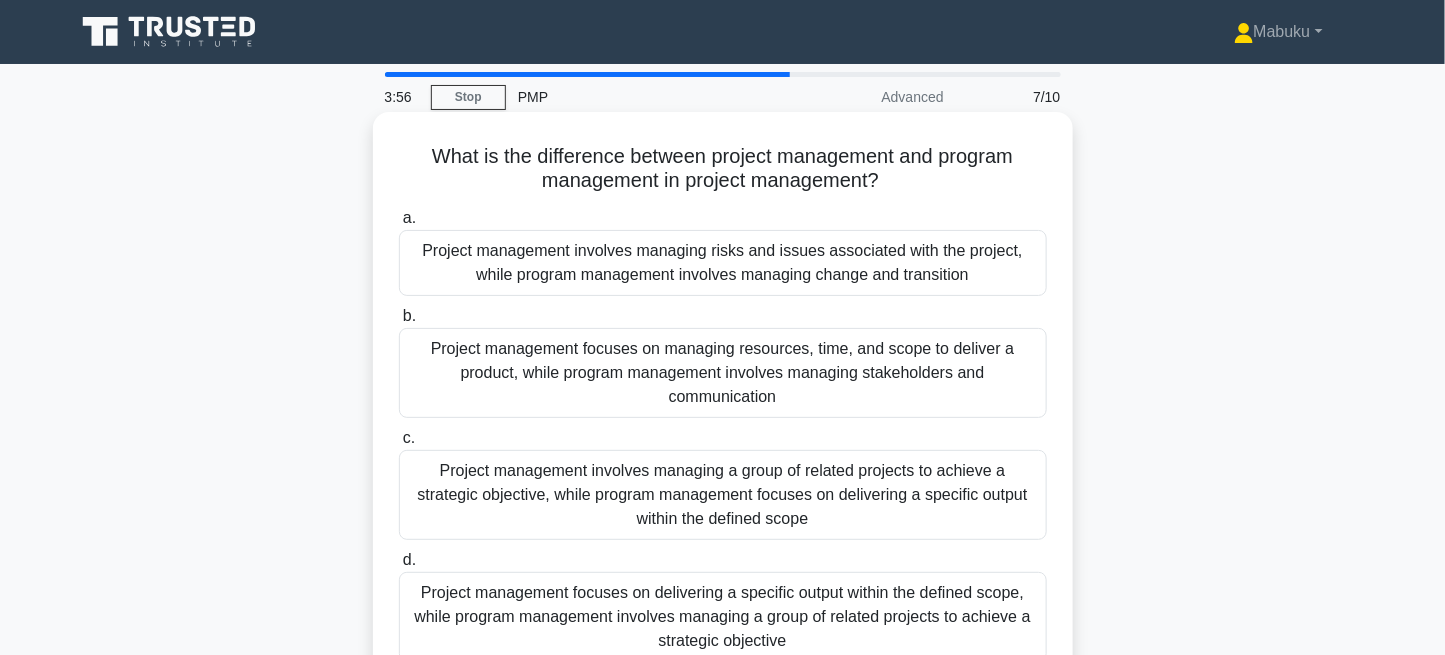 click on "Project management focuses on delivering a specific output within the defined scope, while program management involves managing a group of related projects to achieve a strategic objective" at bounding box center [723, 617] 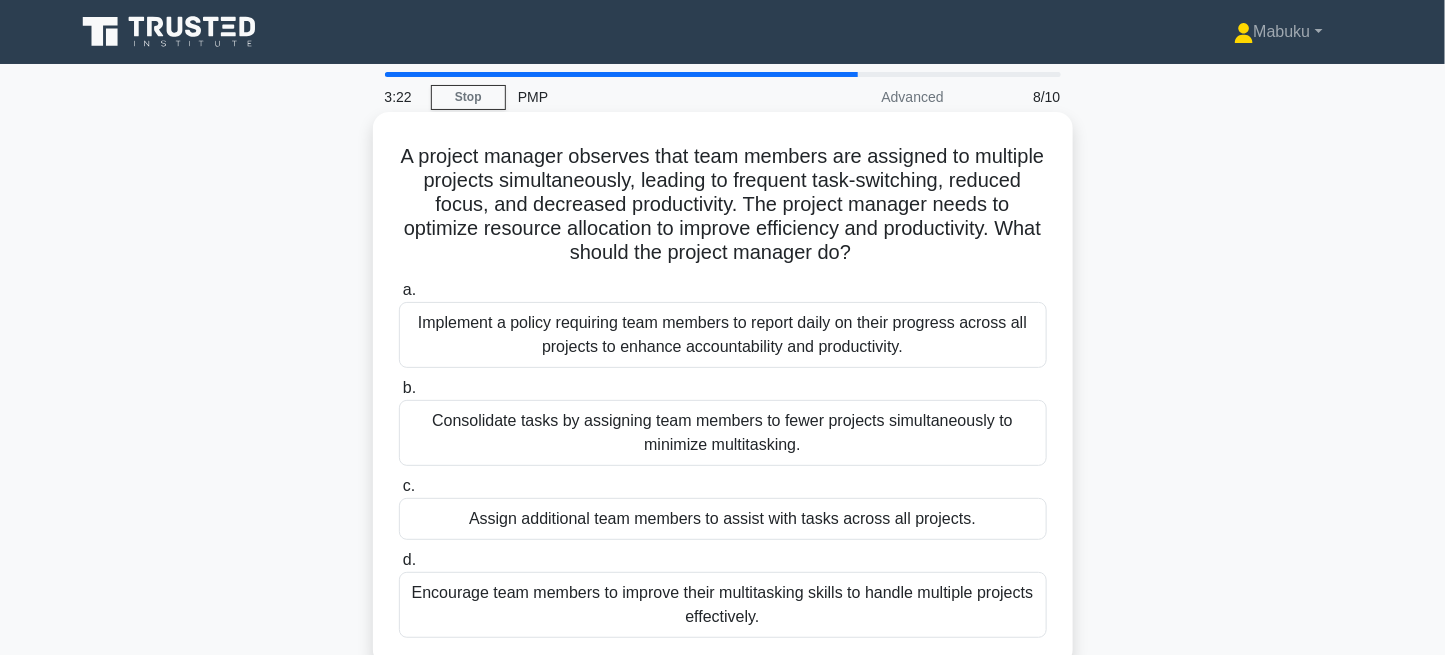 click on "Consolidate tasks by assigning team members to fewer projects simultaneously to minimize multitasking." at bounding box center [723, 433] 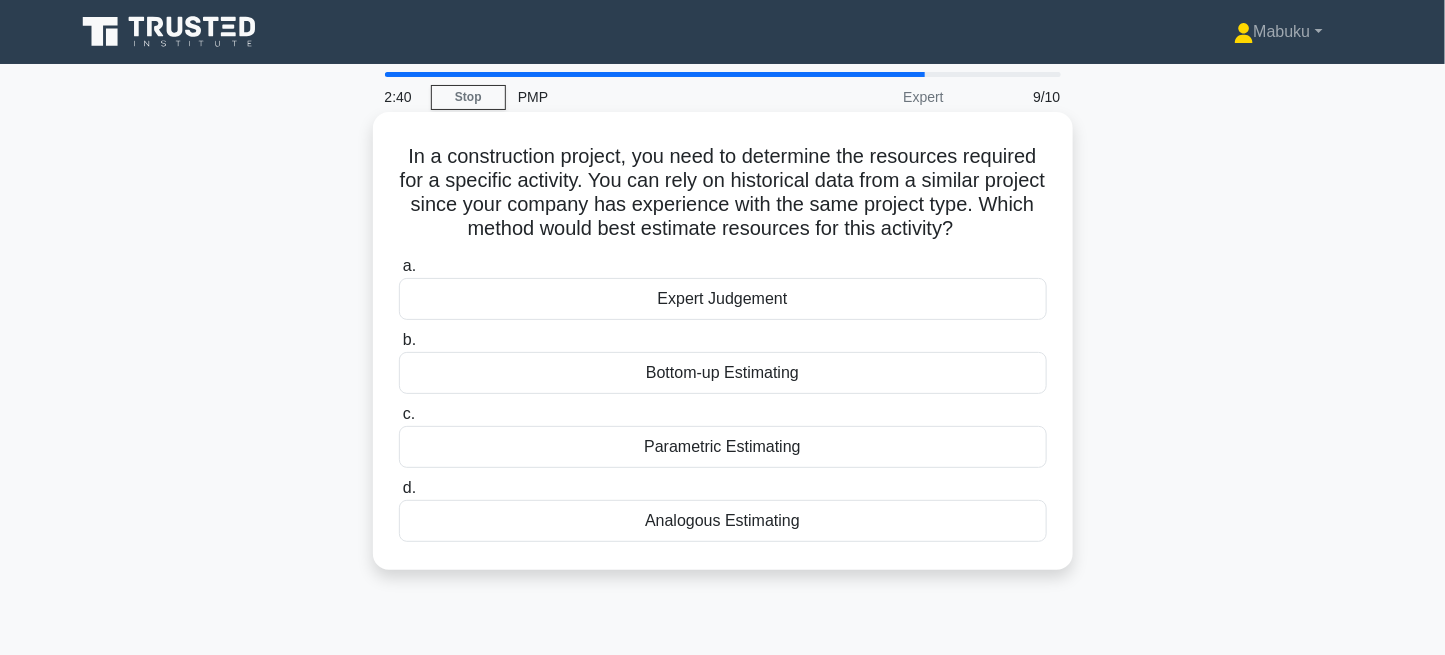 click on "Analogous Estimating" at bounding box center (723, 521) 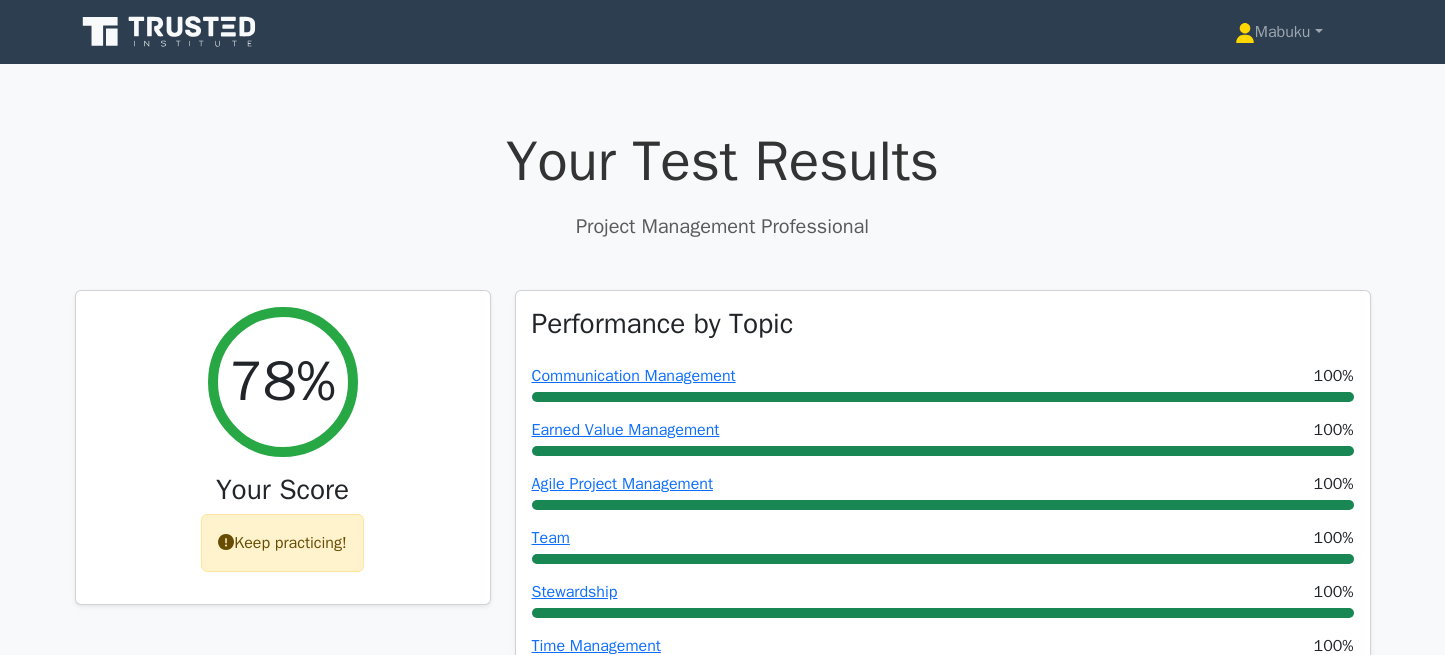 scroll, scrollTop: 0, scrollLeft: 0, axis: both 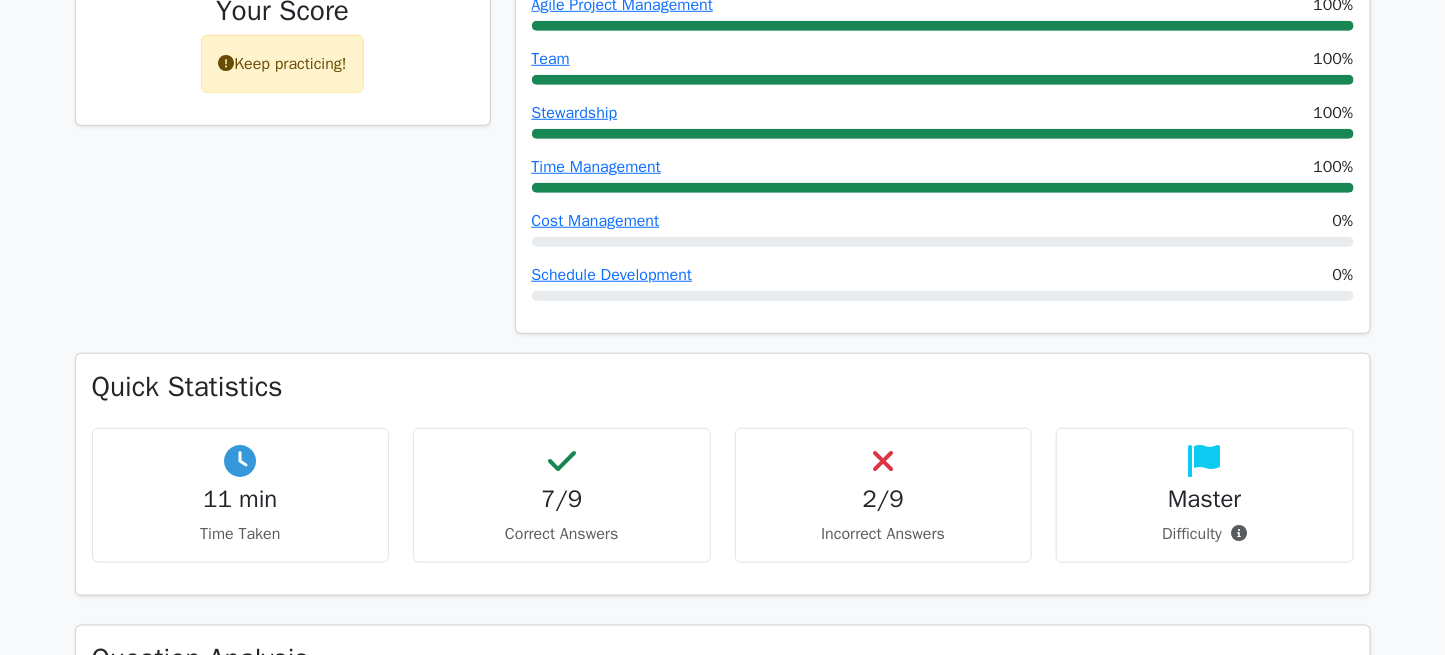 click on "2/9" at bounding box center (884, 499) 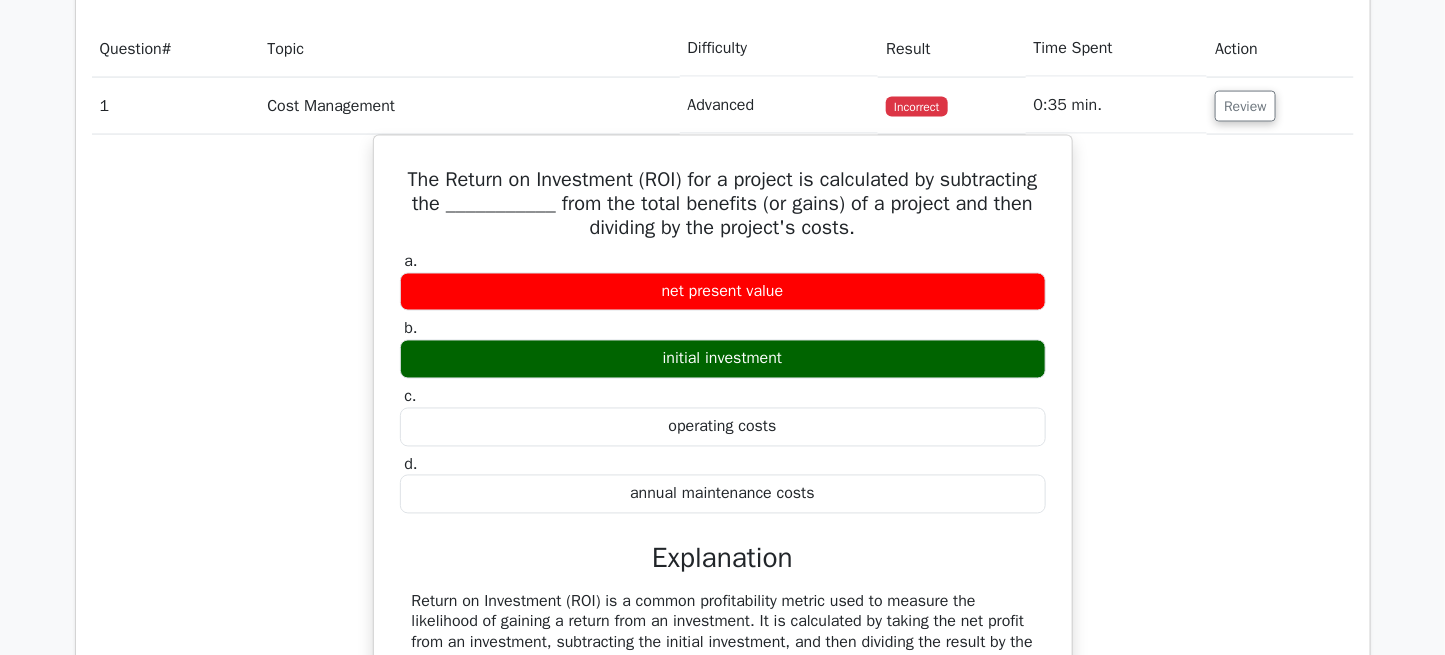 scroll, scrollTop: 1239, scrollLeft: 0, axis: vertical 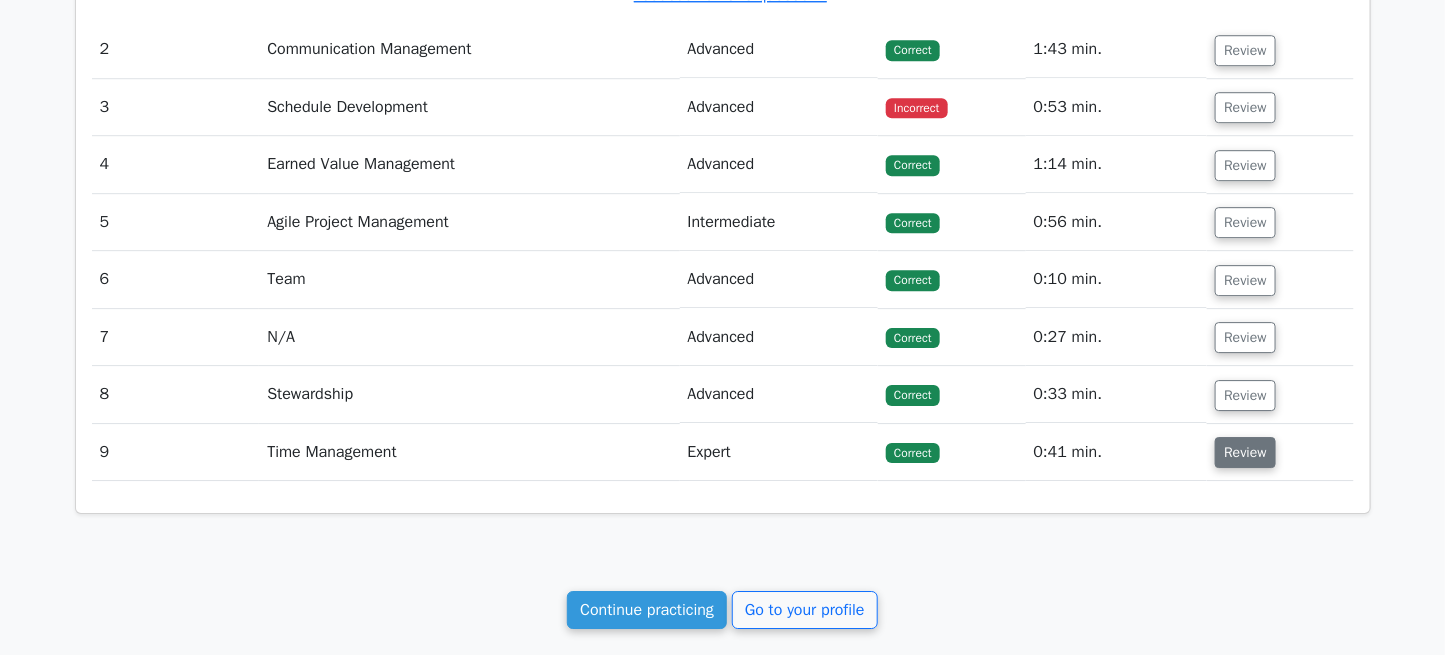 click on "Review" at bounding box center (1245, 452) 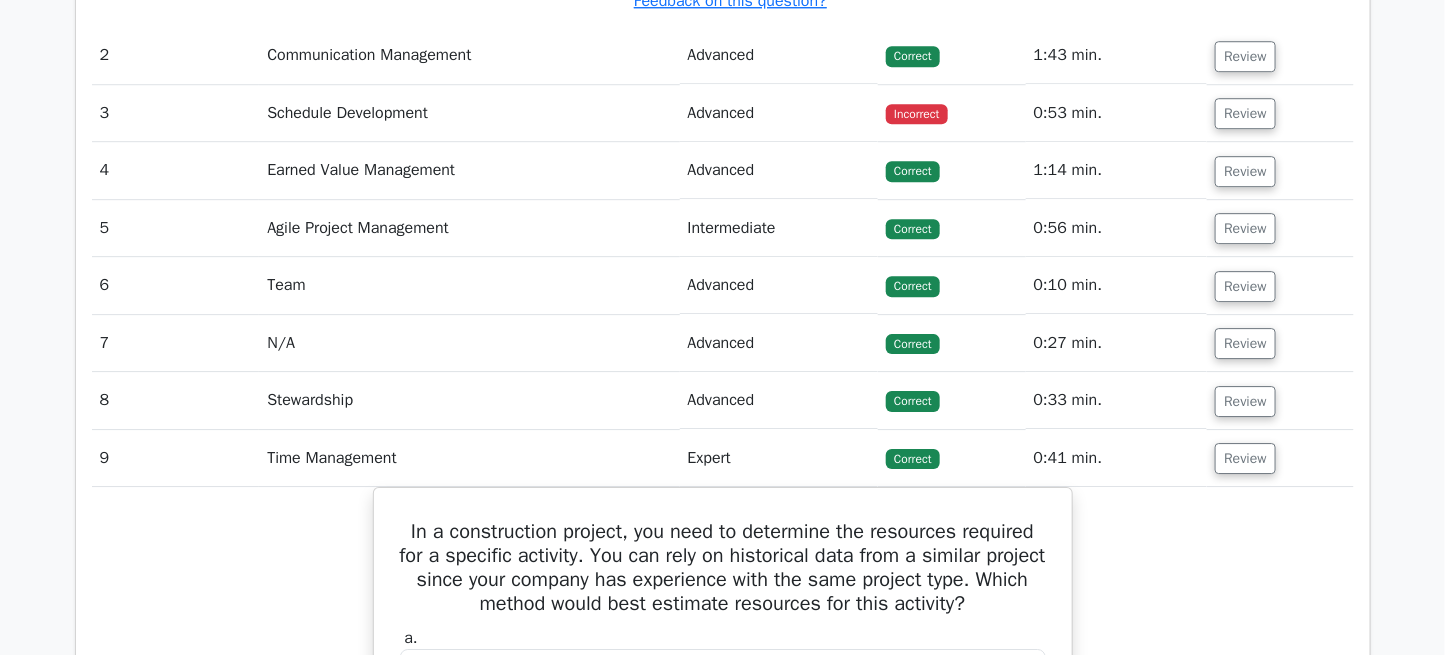 scroll, scrollTop: 2104, scrollLeft: 0, axis: vertical 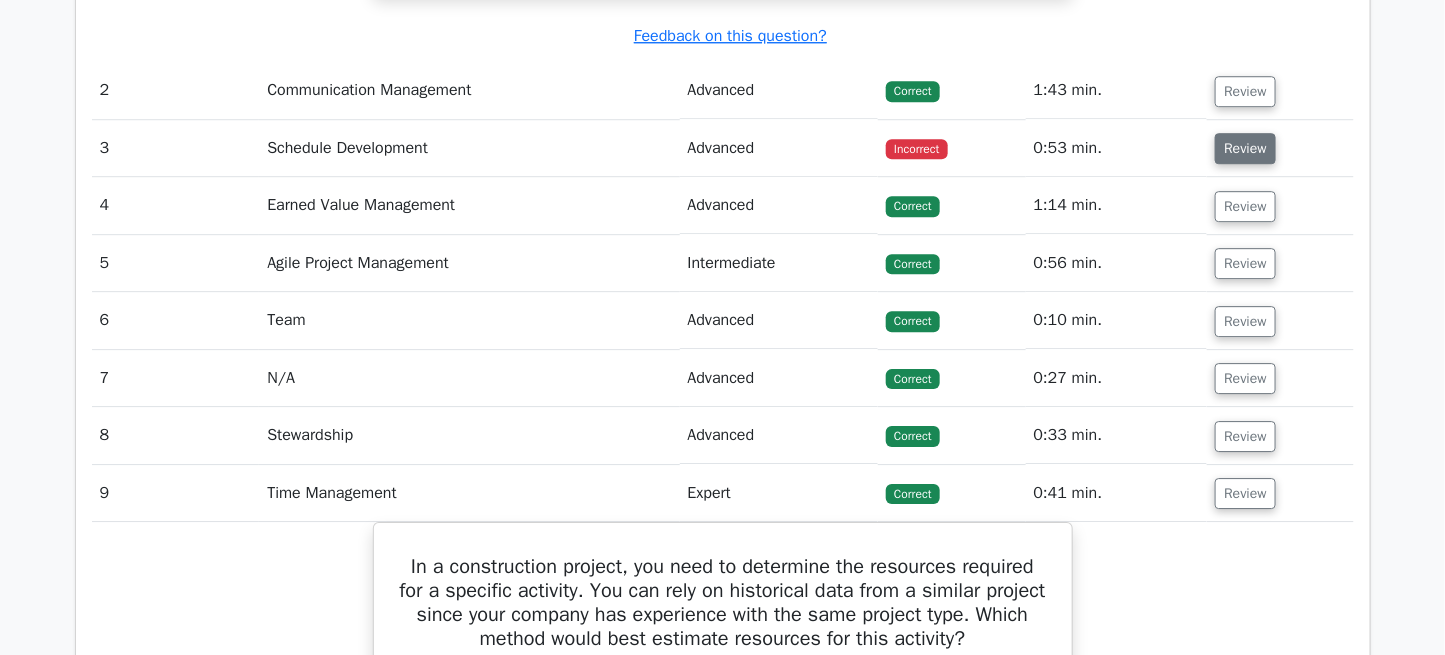 click on "Review" at bounding box center (1245, 148) 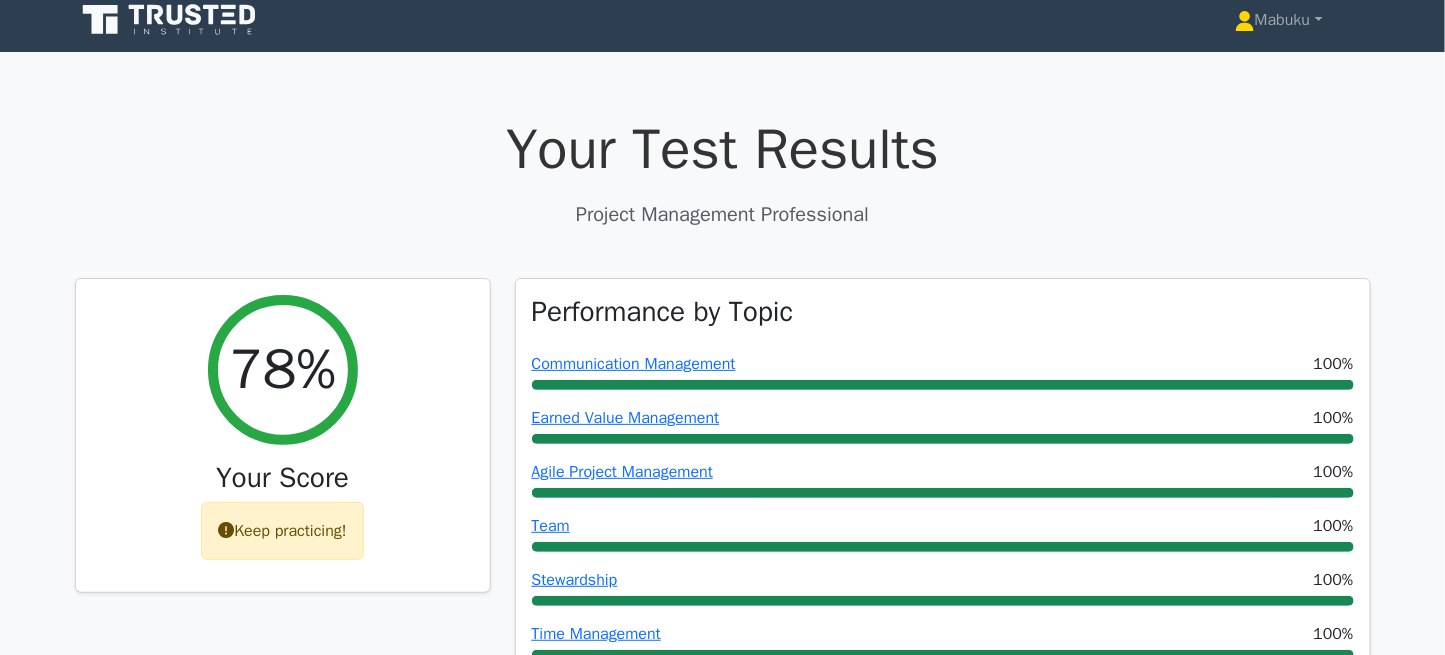 scroll, scrollTop: 0, scrollLeft: 0, axis: both 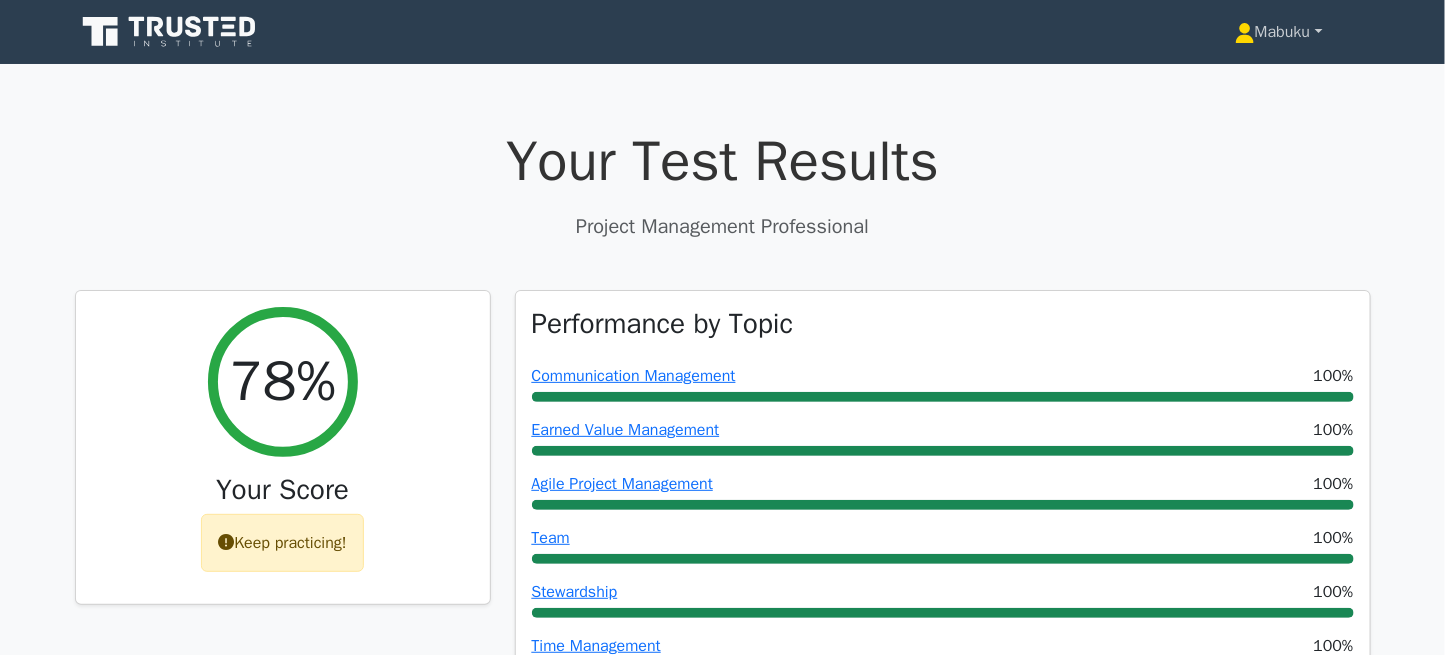 click on "Mabuku" at bounding box center [1279, 32] 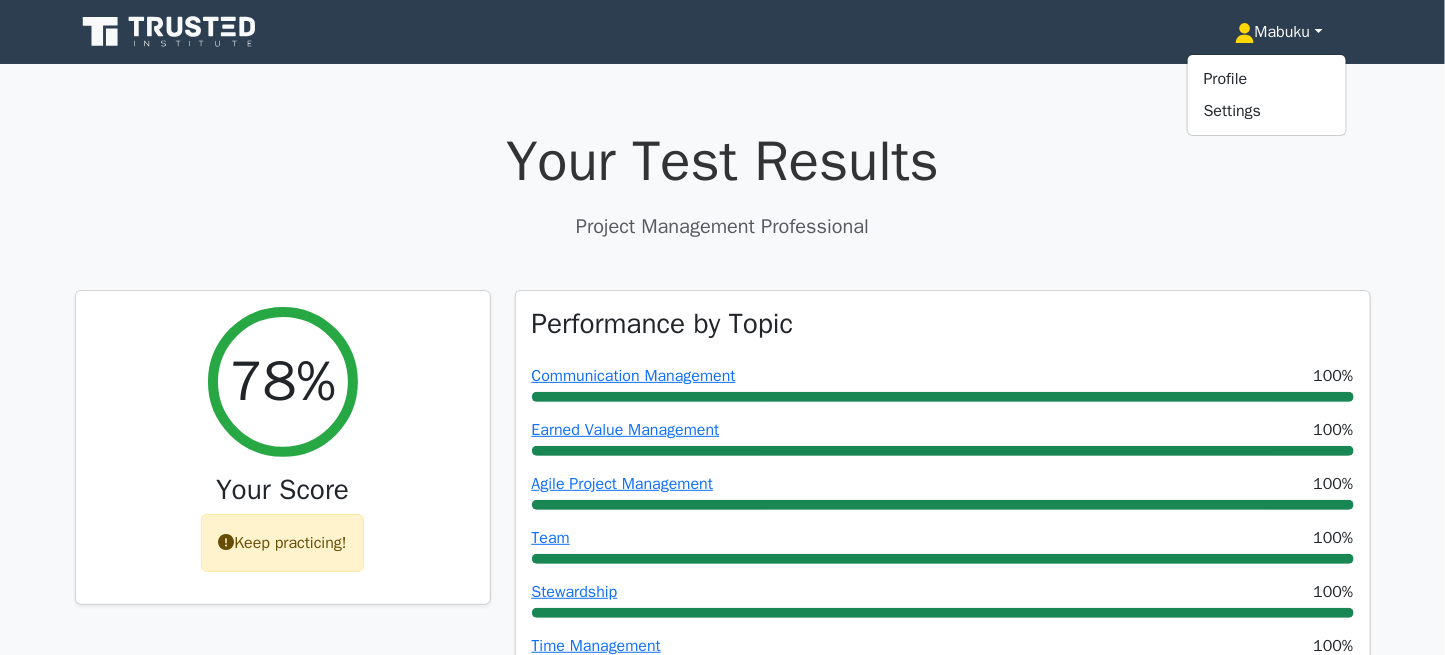 click on "Your Test Results" at bounding box center (723, 161) 